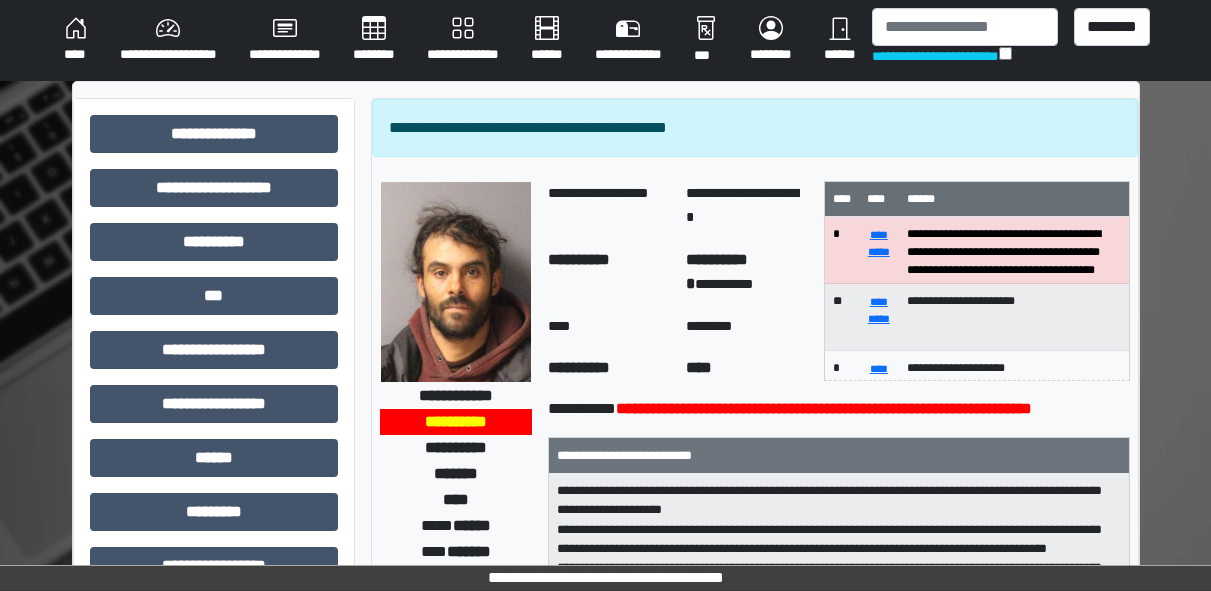 select on "*" 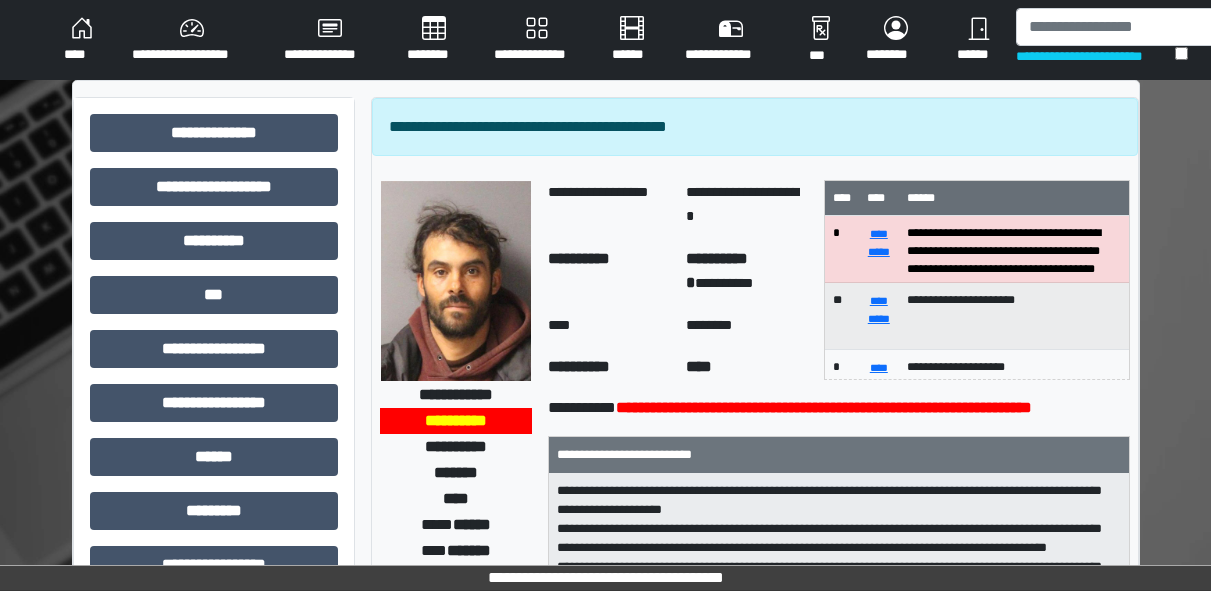 scroll, scrollTop: 0, scrollLeft: 0, axis: both 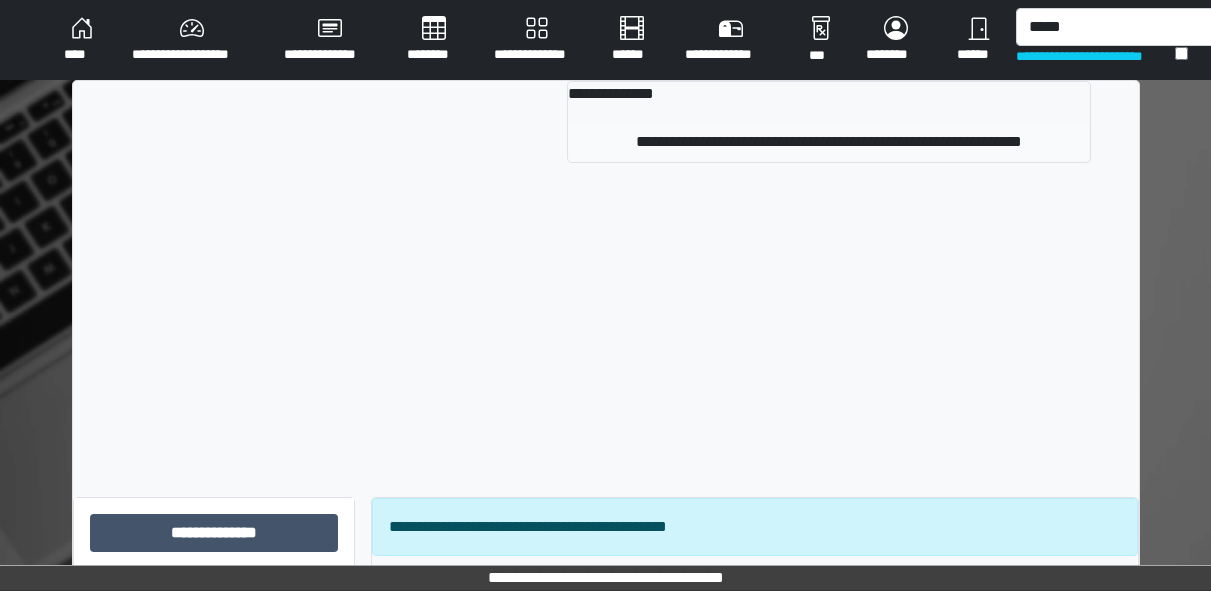 type on "*****" 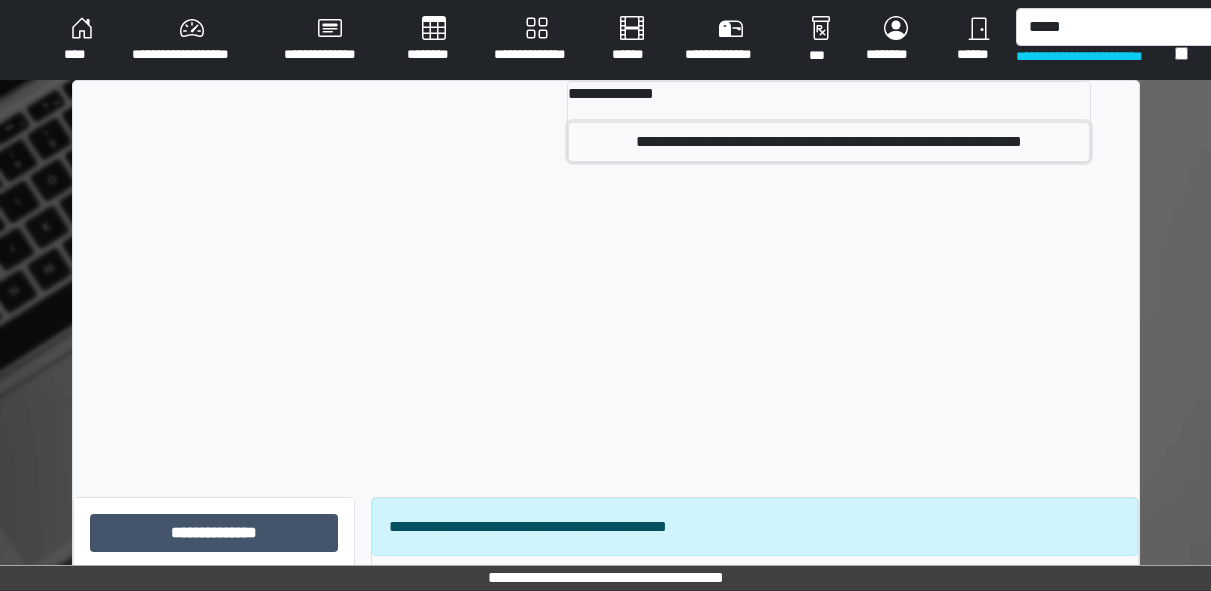 click on "**********" at bounding box center (828, 142) 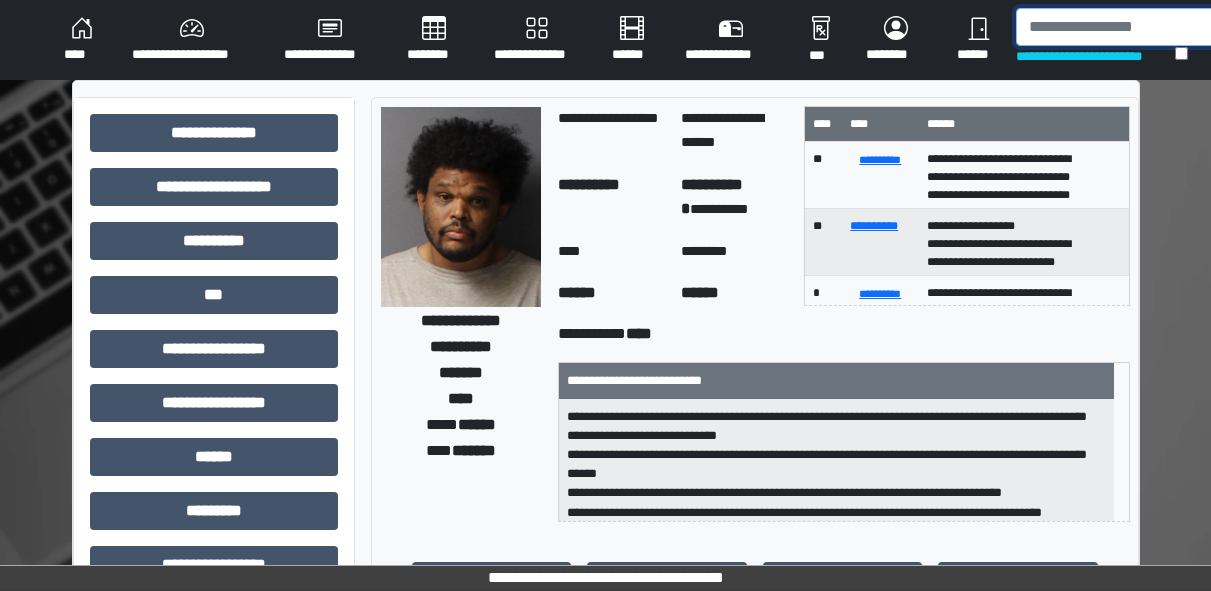 click at bounding box center (1119, 27) 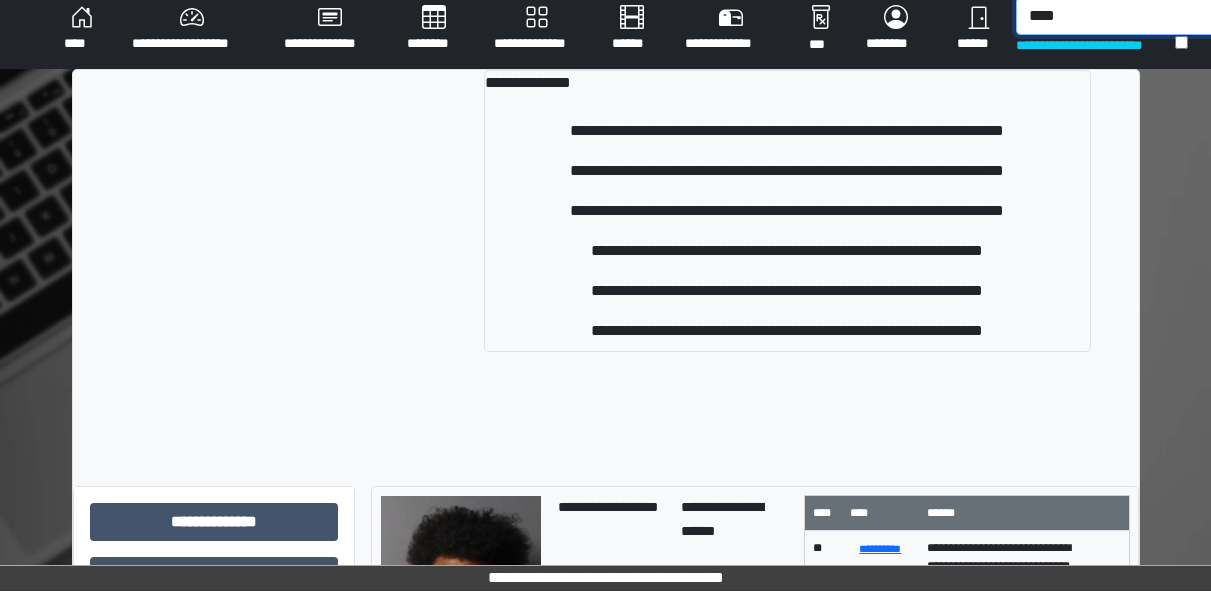 scroll, scrollTop: 0, scrollLeft: 0, axis: both 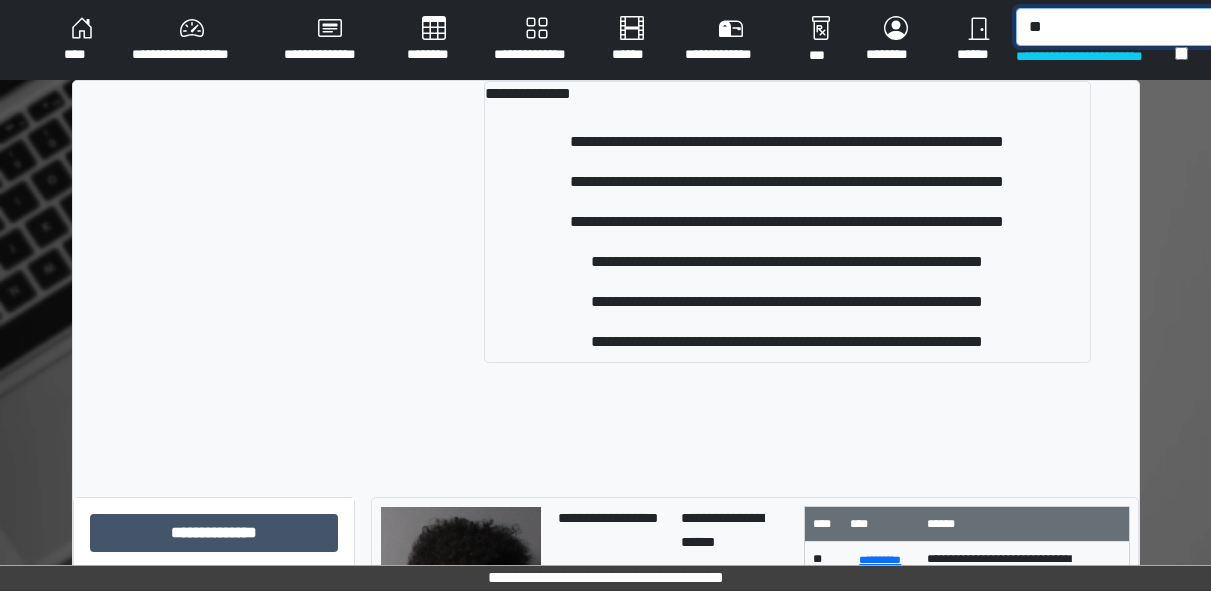 type on "*" 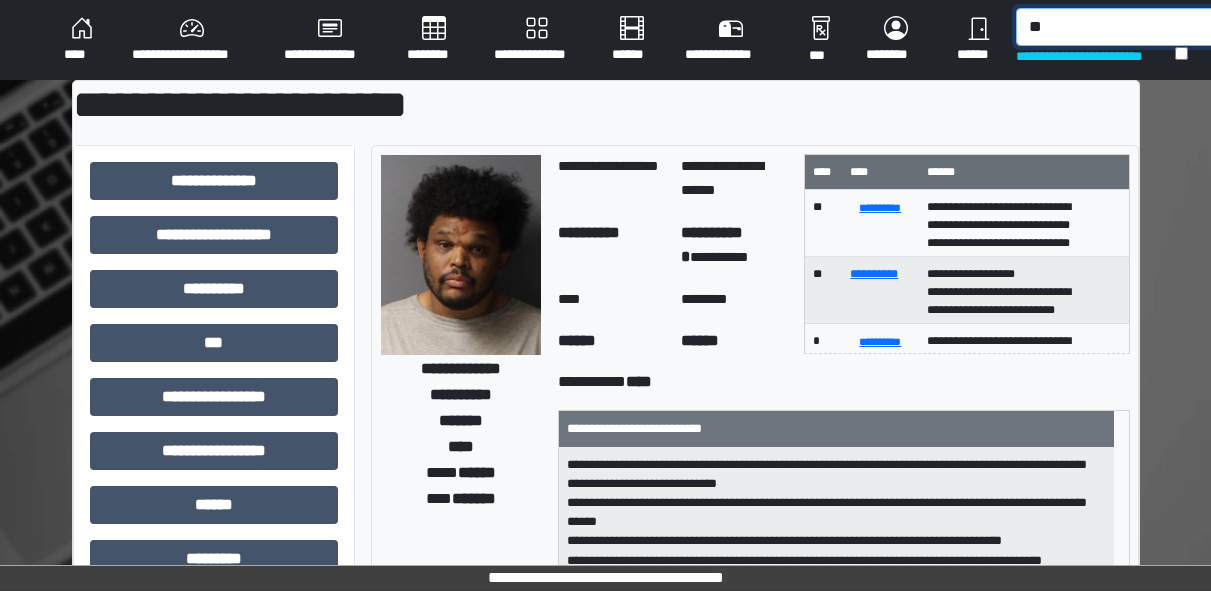 type on "*" 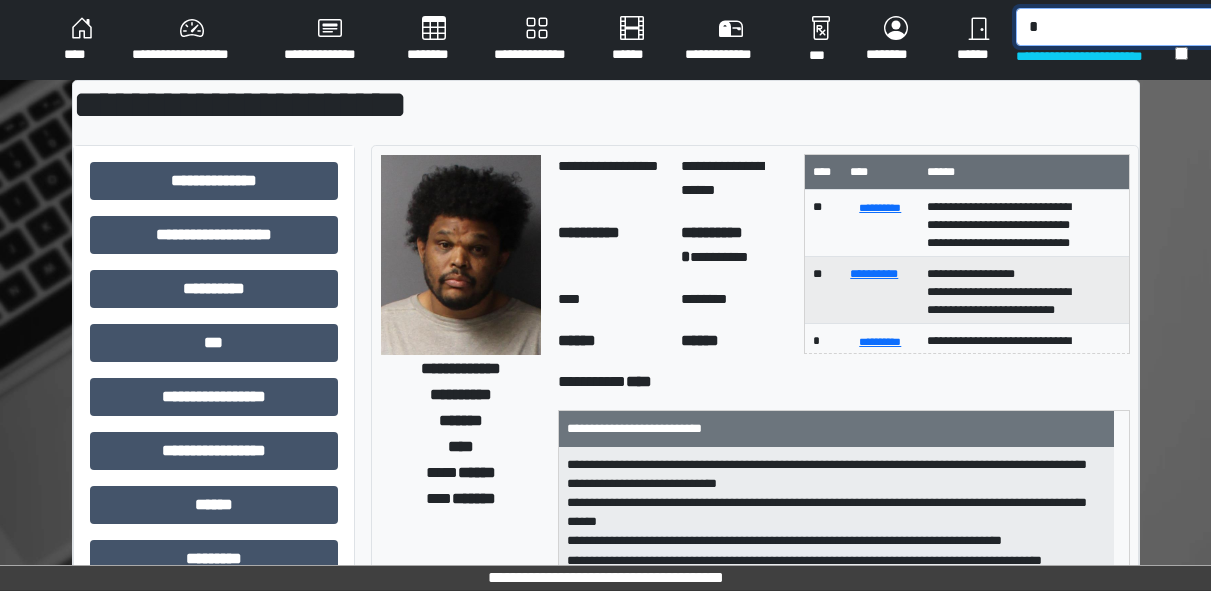 type 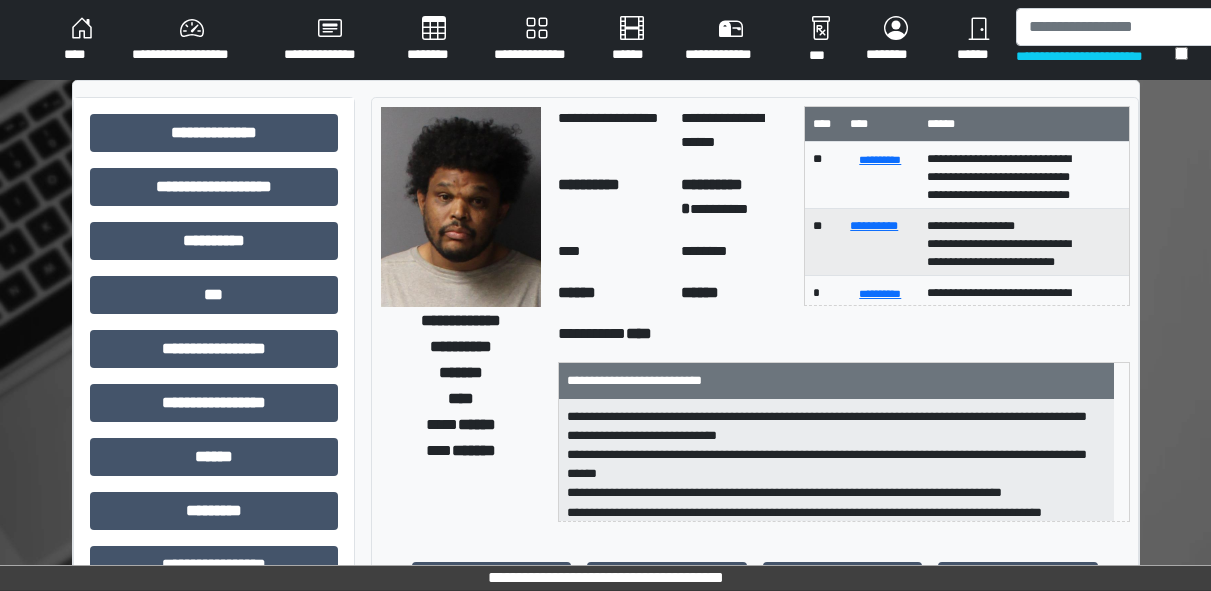 click on "**********" at bounding box center [537, 40] 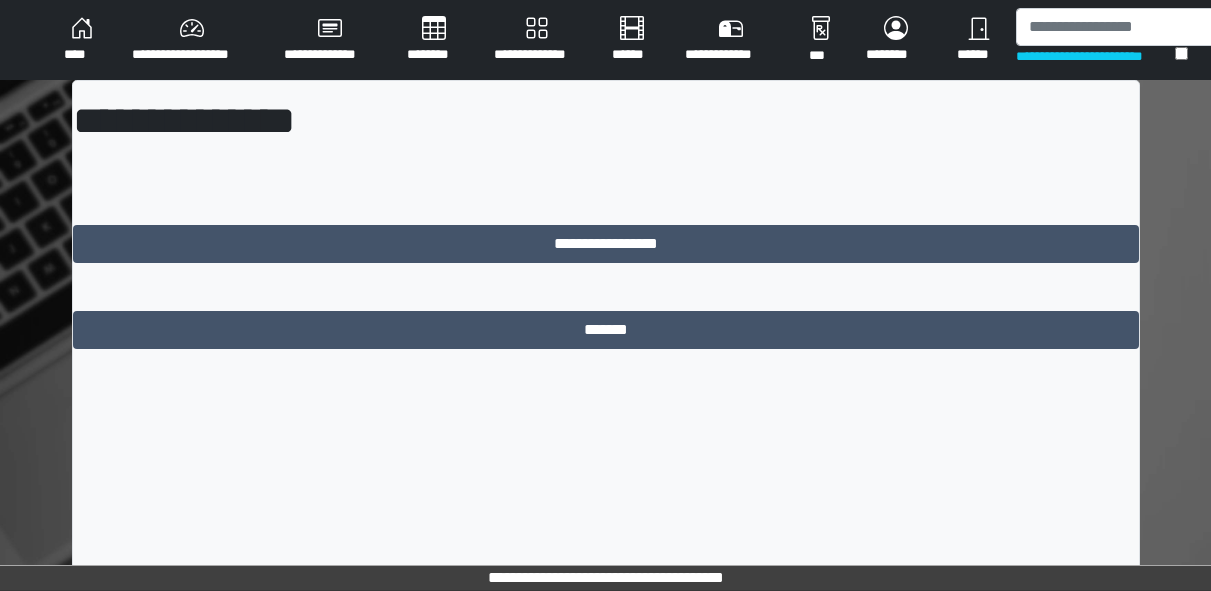 click on "****" at bounding box center [82, 40] 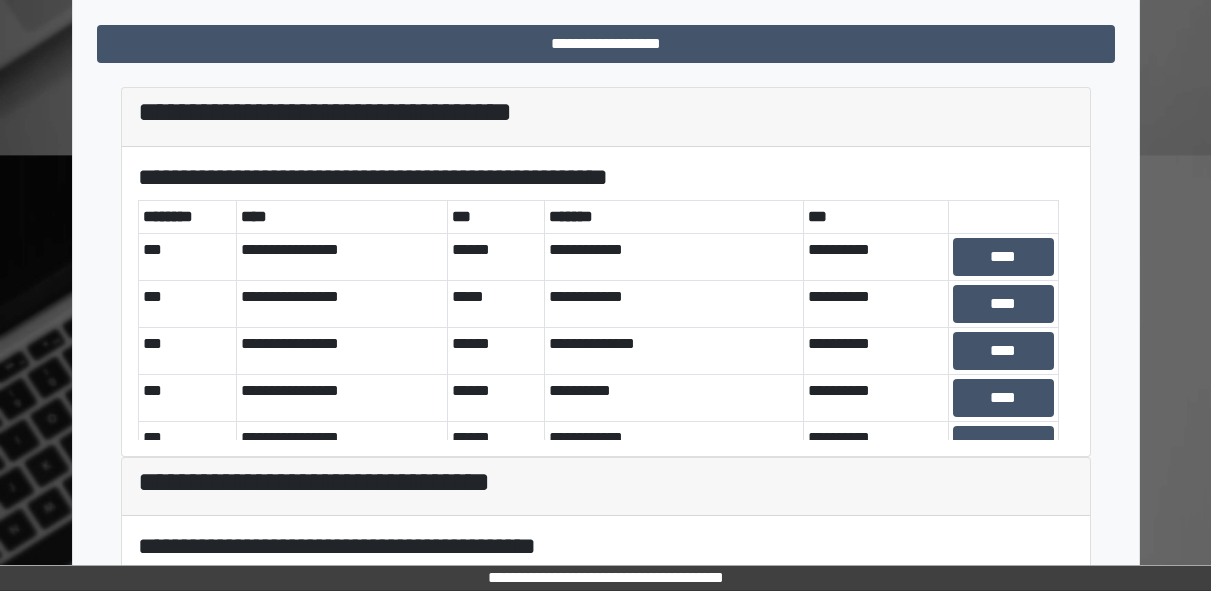 scroll, scrollTop: 535, scrollLeft: 0, axis: vertical 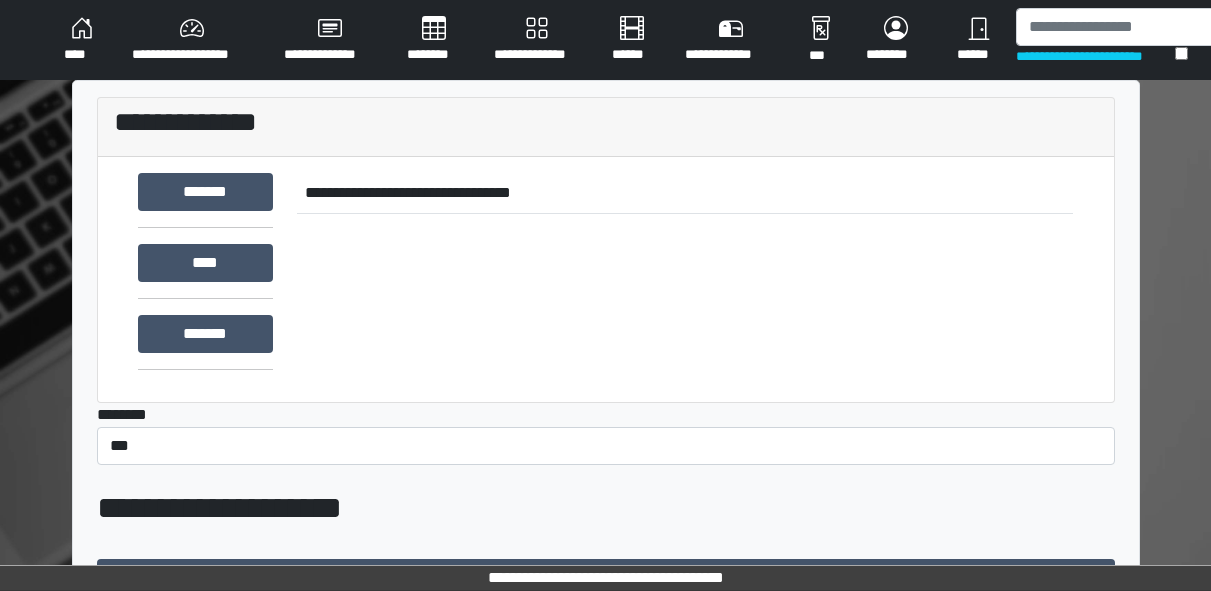 click on "**********" at bounding box center [605, 40] 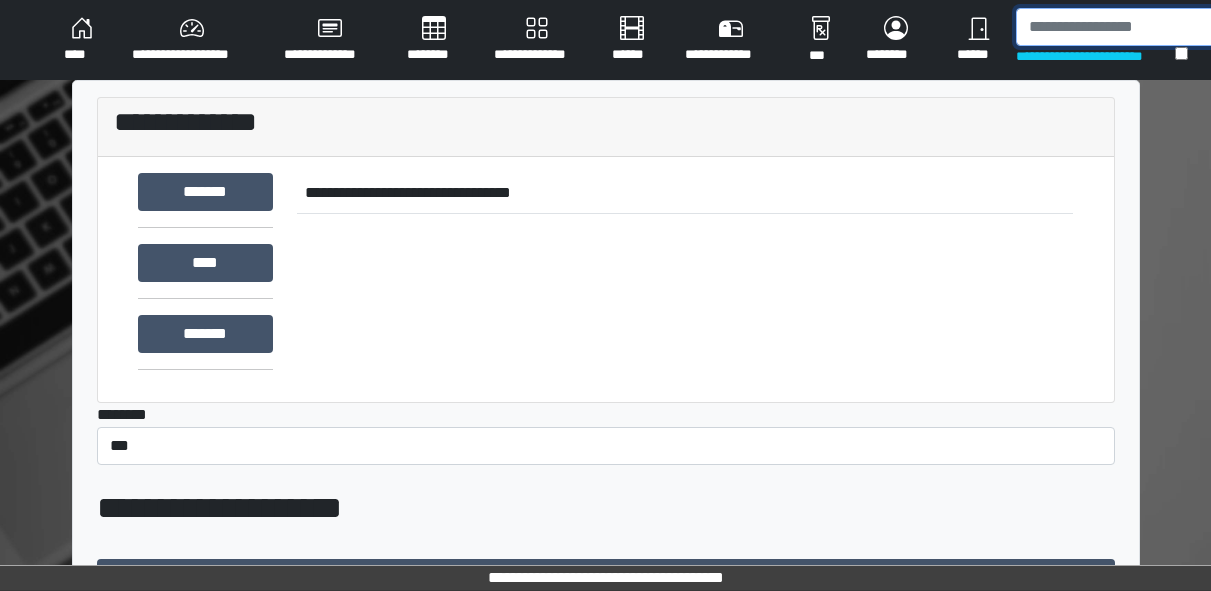 click at bounding box center [1119, 27] 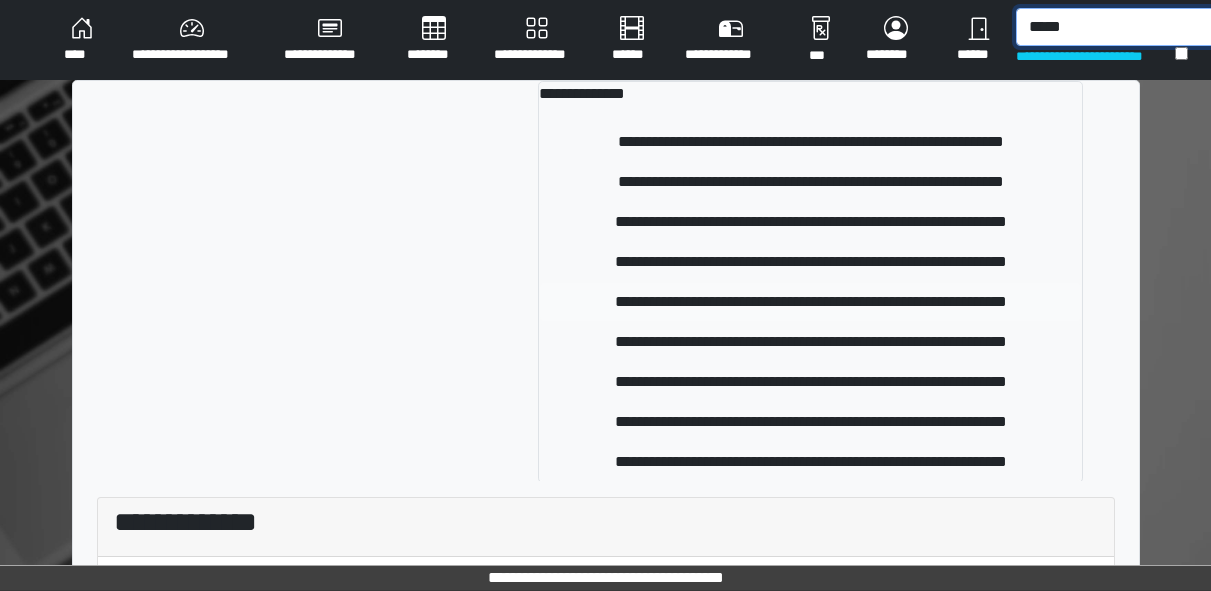 type on "*****" 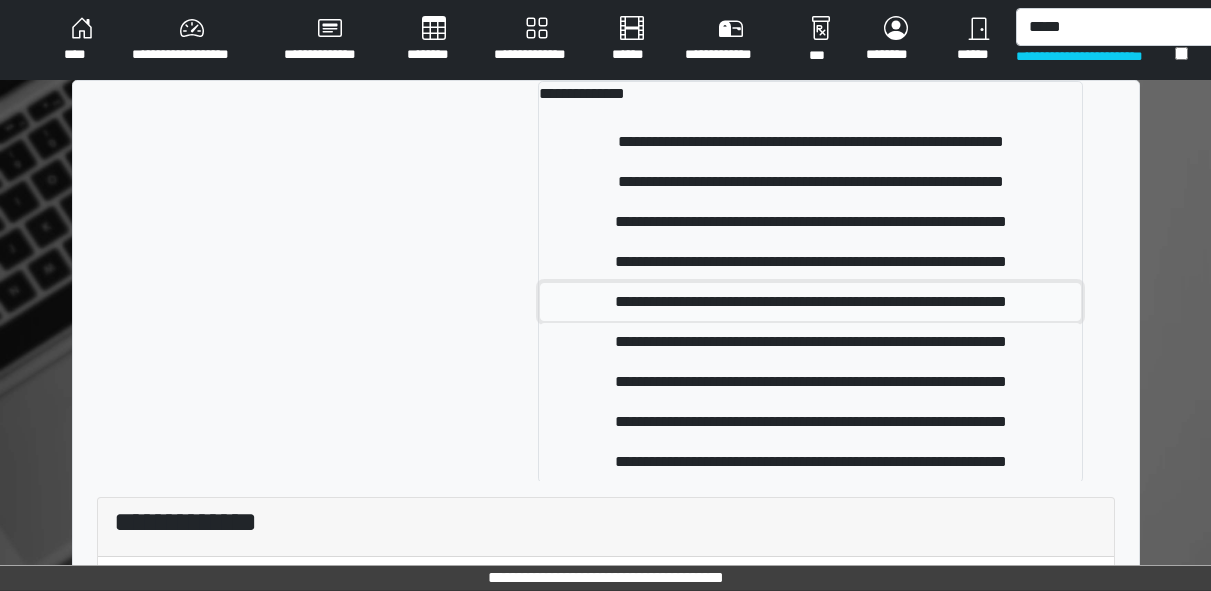 click on "**********" at bounding box center [810, 302] 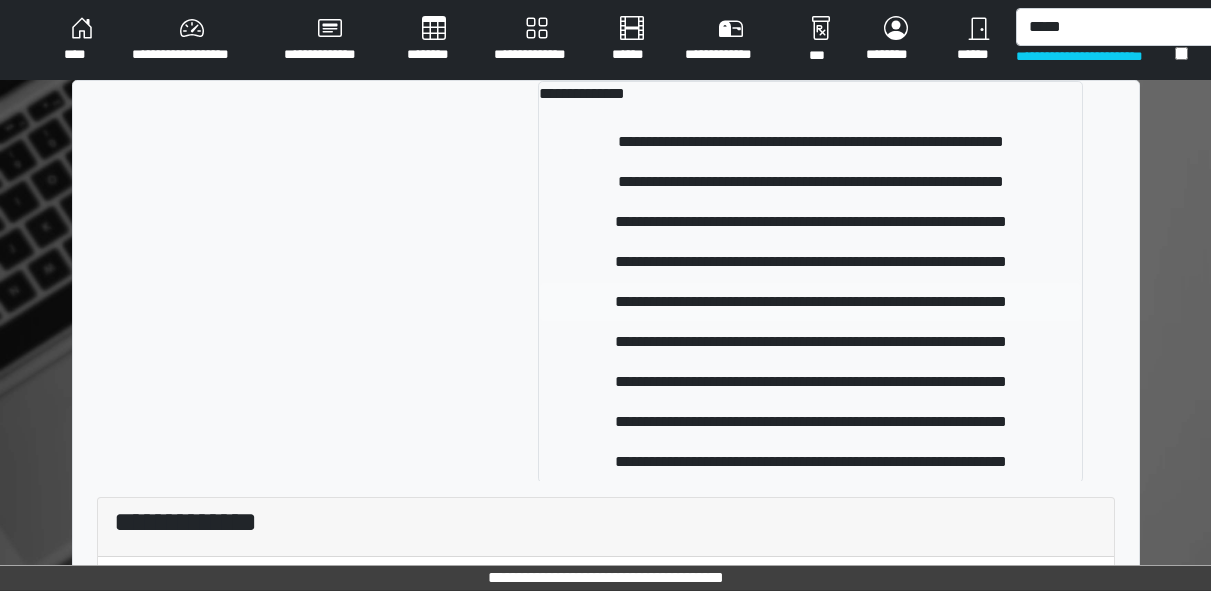 type 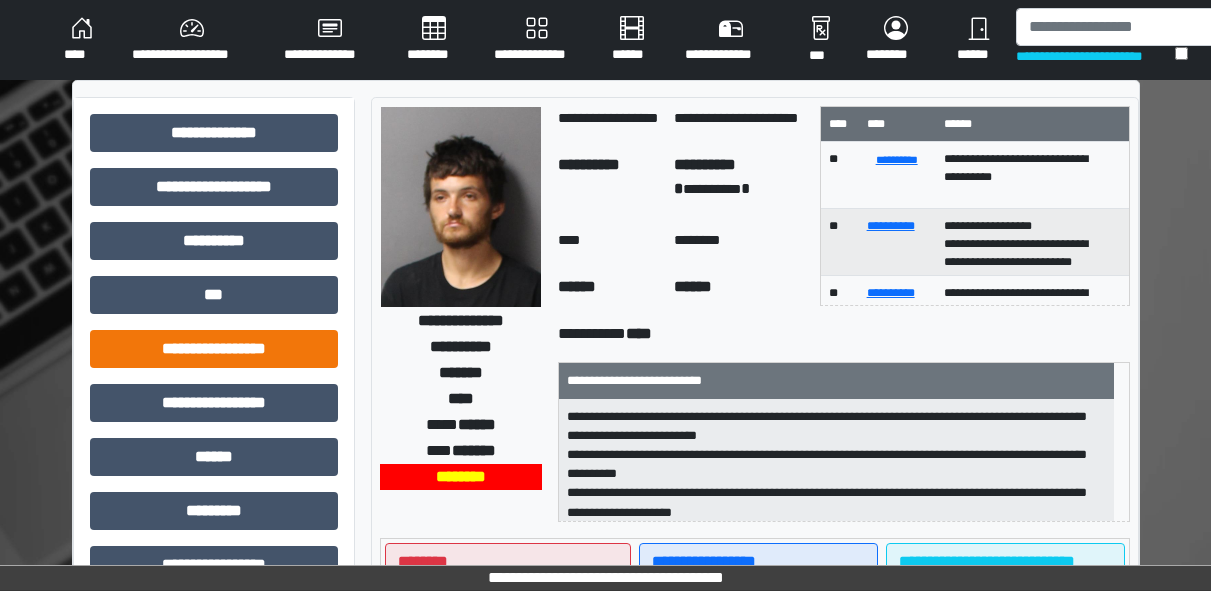 scroll, scrollTop: 583, scrollLeft: 0, axis: vertical 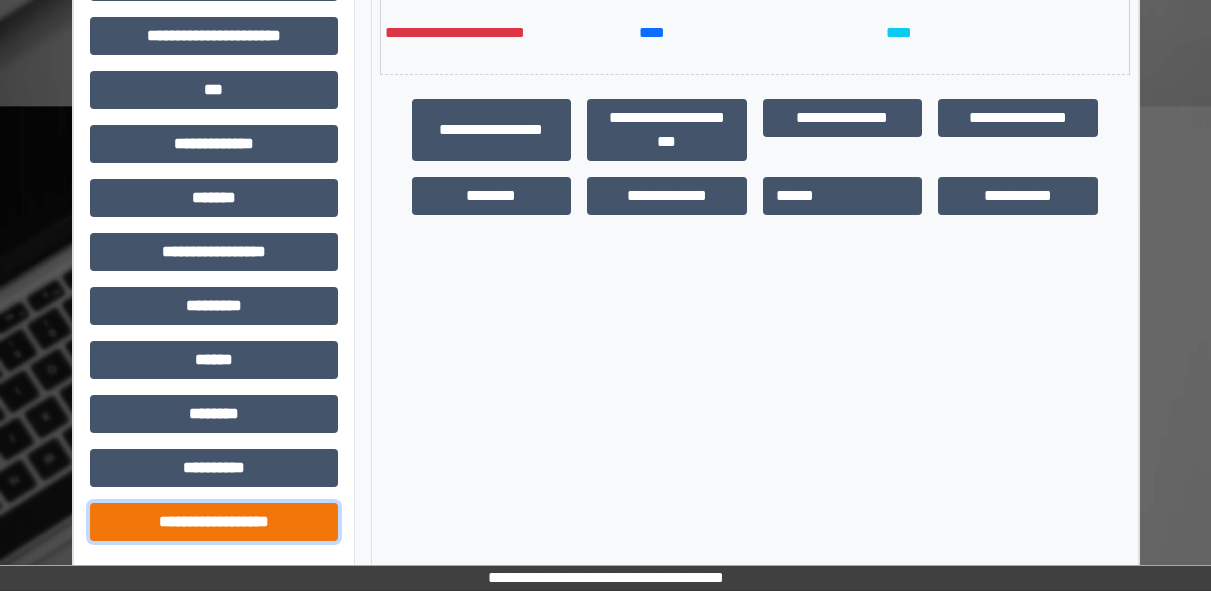 click on "**********" at bounding box center [214, 522] 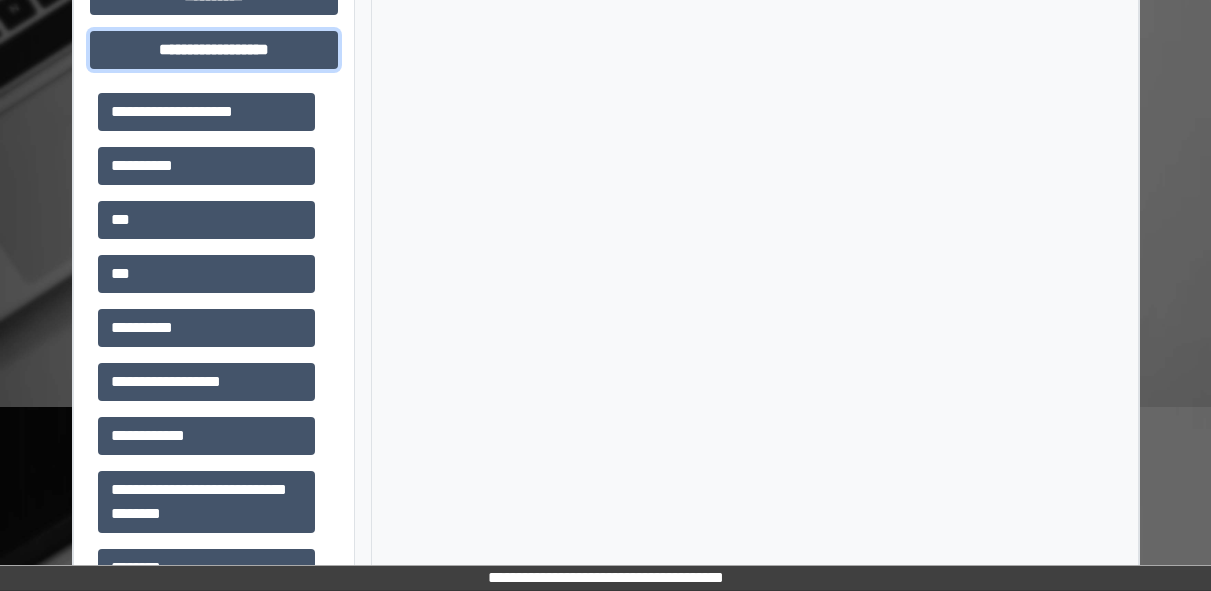 scroll, scrollTop: 1056, scrollLeft: 0, axis: vertical 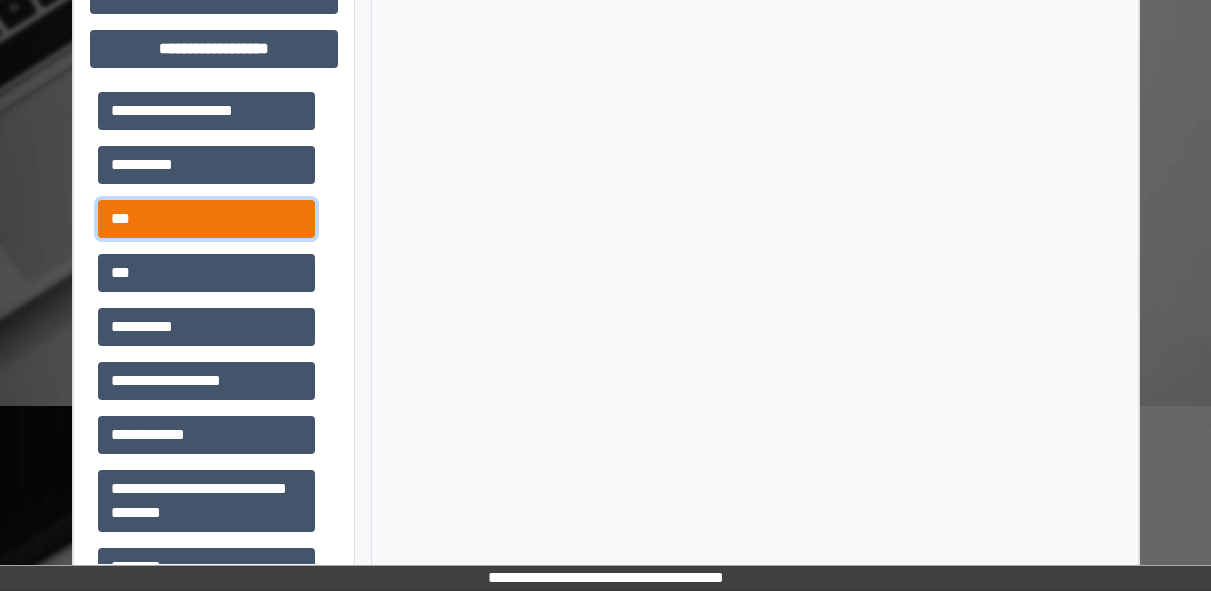 click on "***" at bounding box center [206, 219] 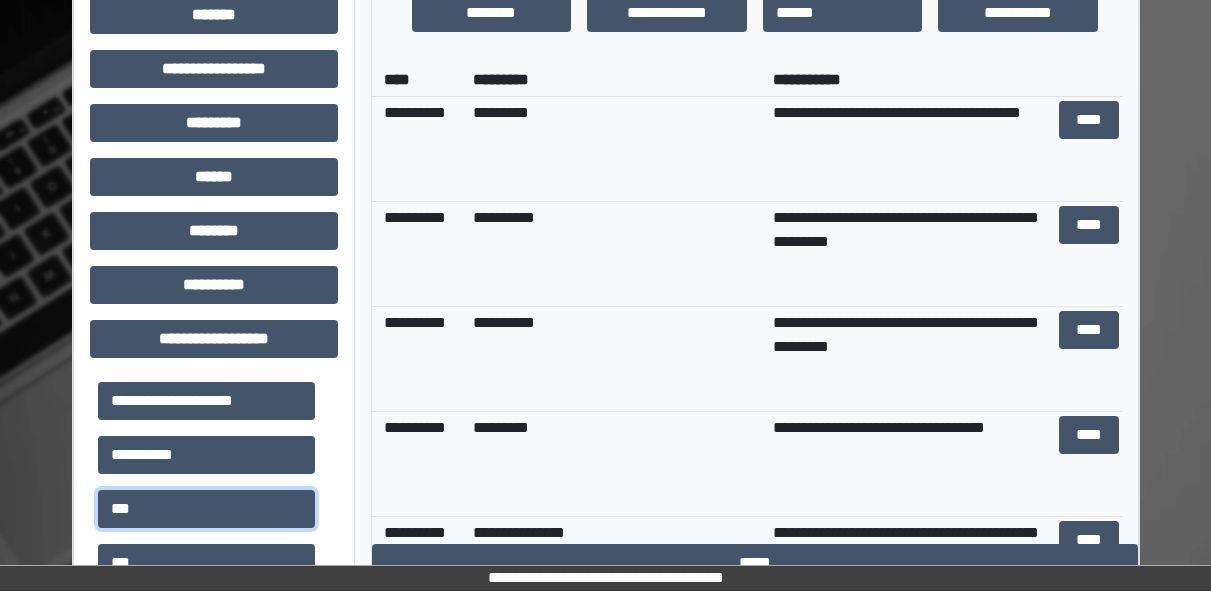 scroll, scrollTop: 765, scrollLeft: 0, axis: vertical 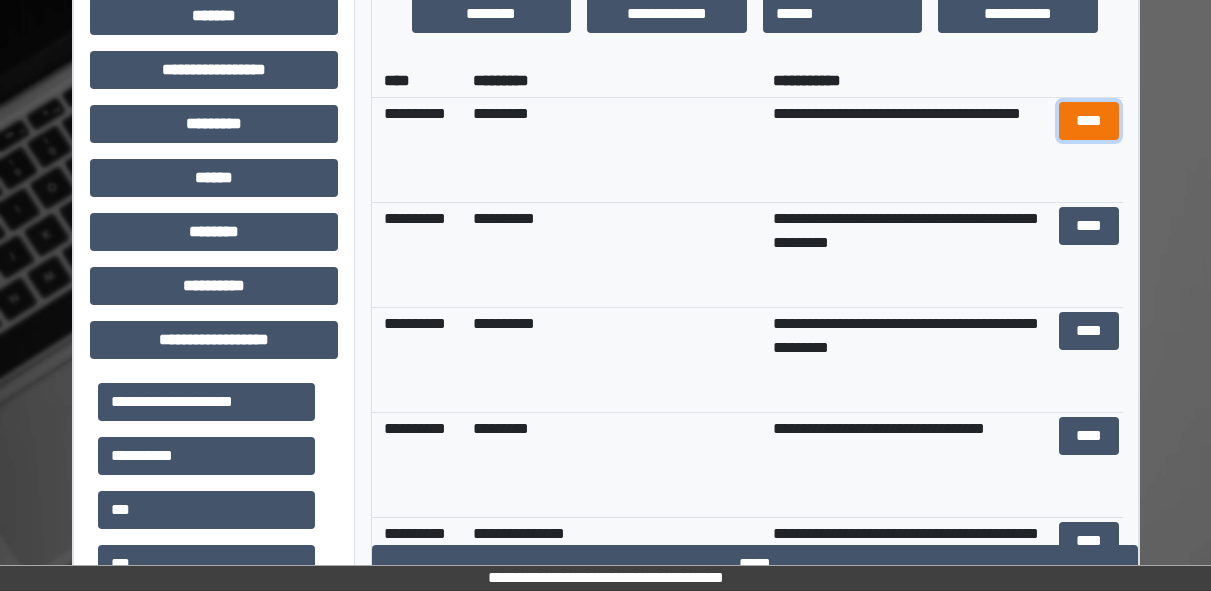 click on "****" at bounding box center (1089, 121) 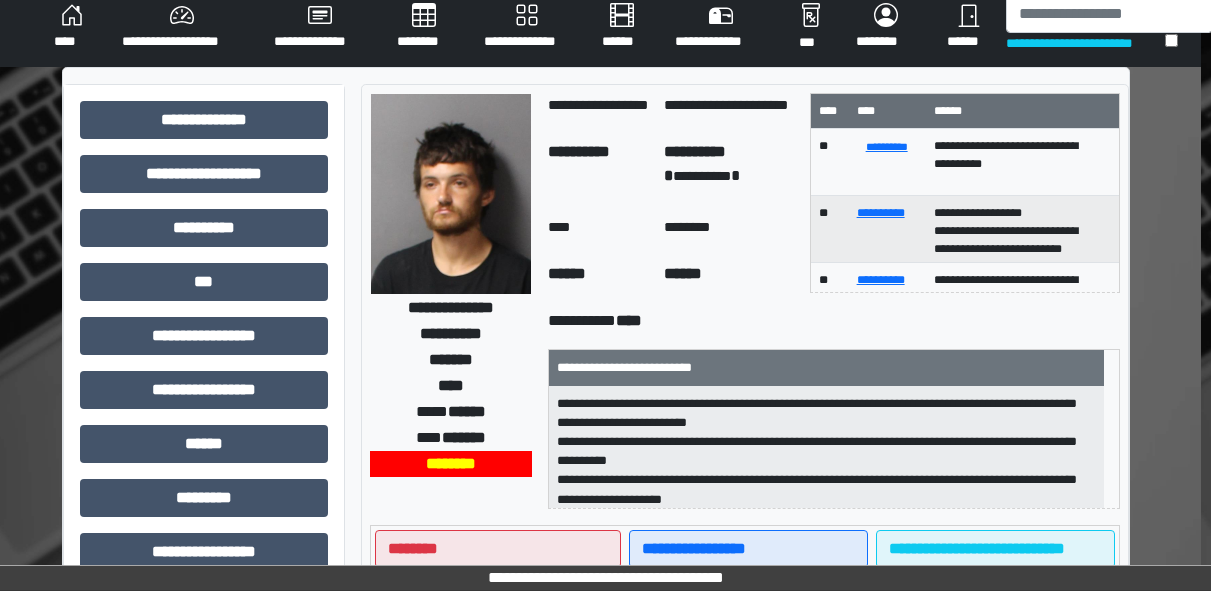 scroll, scrollTop: 12, scrollLeft: 11, axis: both 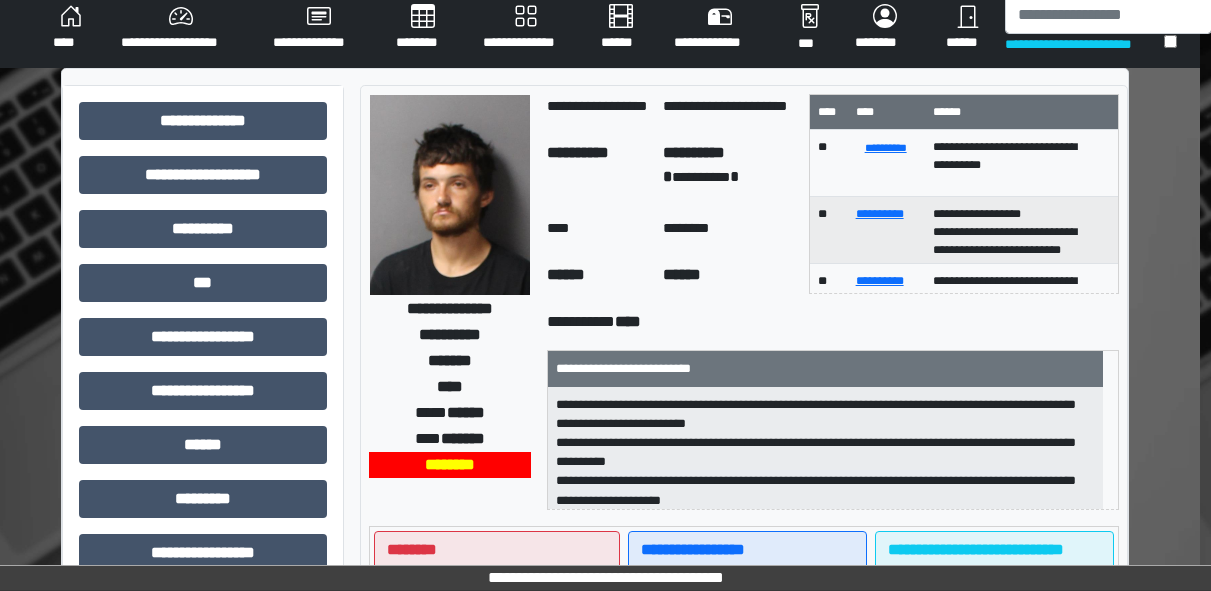 click on "****" at bounding box center [71, 28] 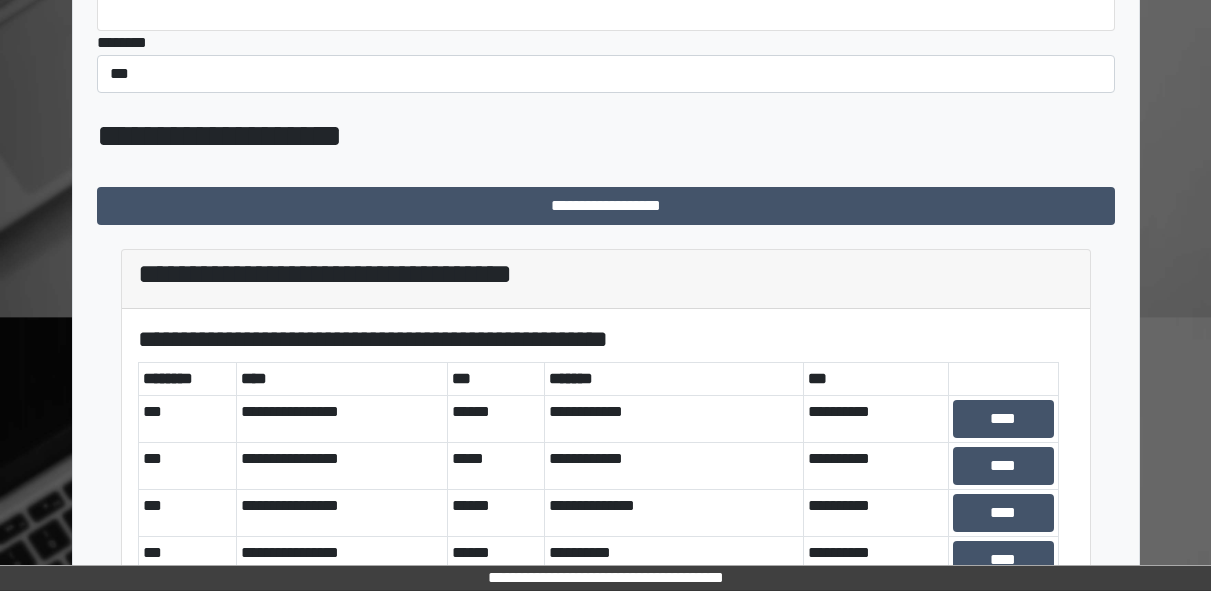 scroll, scrollTop: 373, scrollLeft: 0, axis: vertical 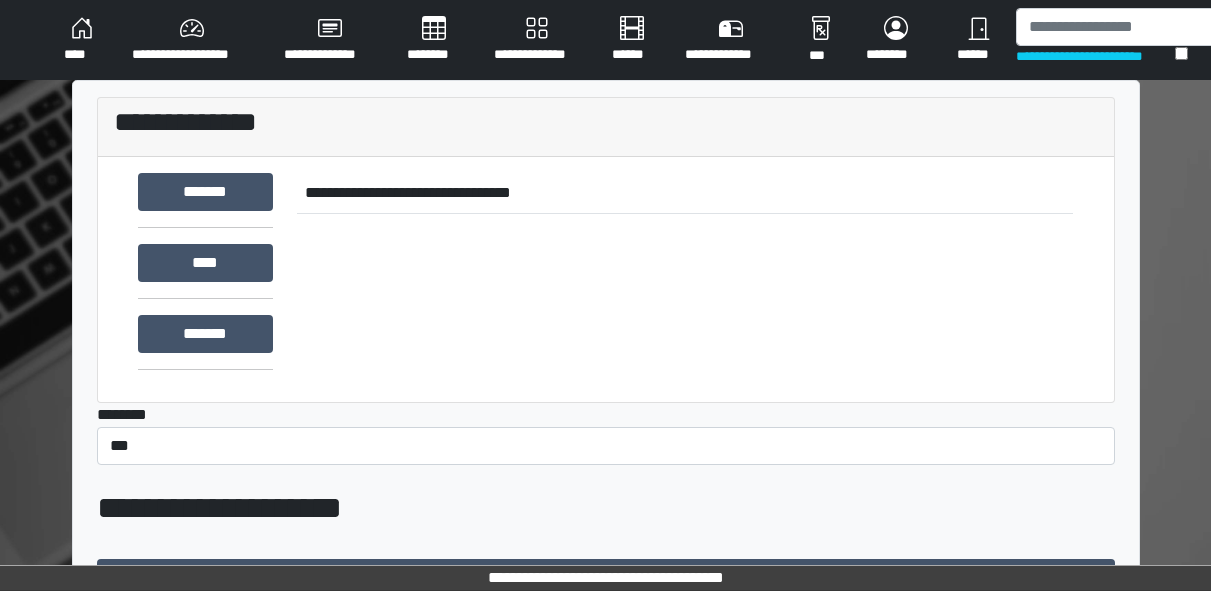 click on "**********" at bounding box center [1095, 56] 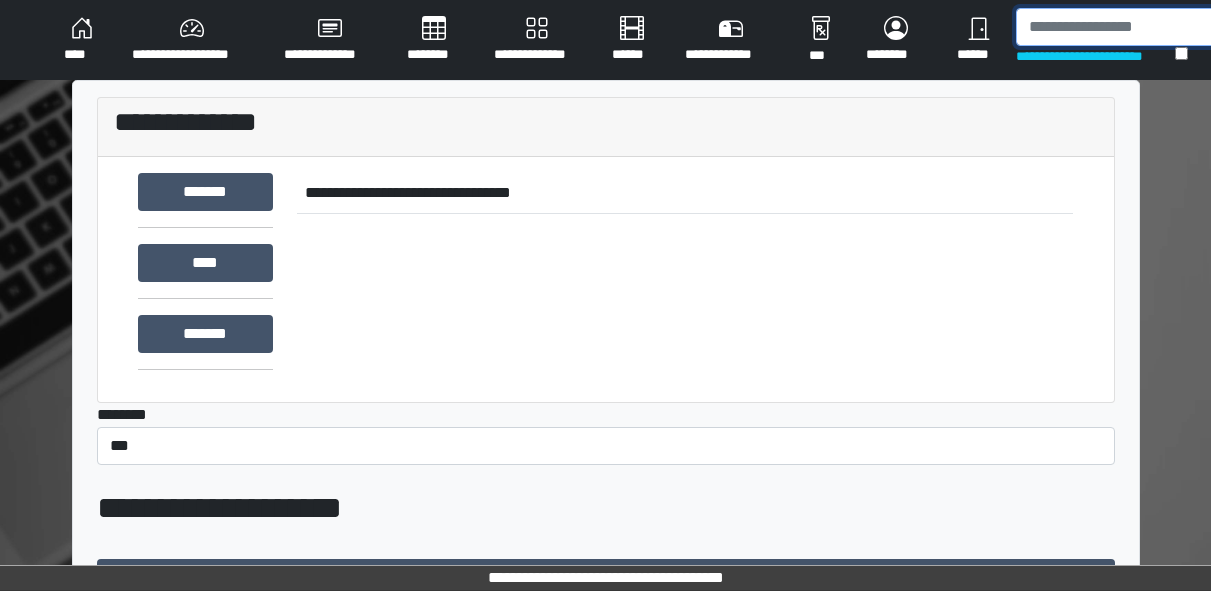 click at bounding box center [1119, 27] 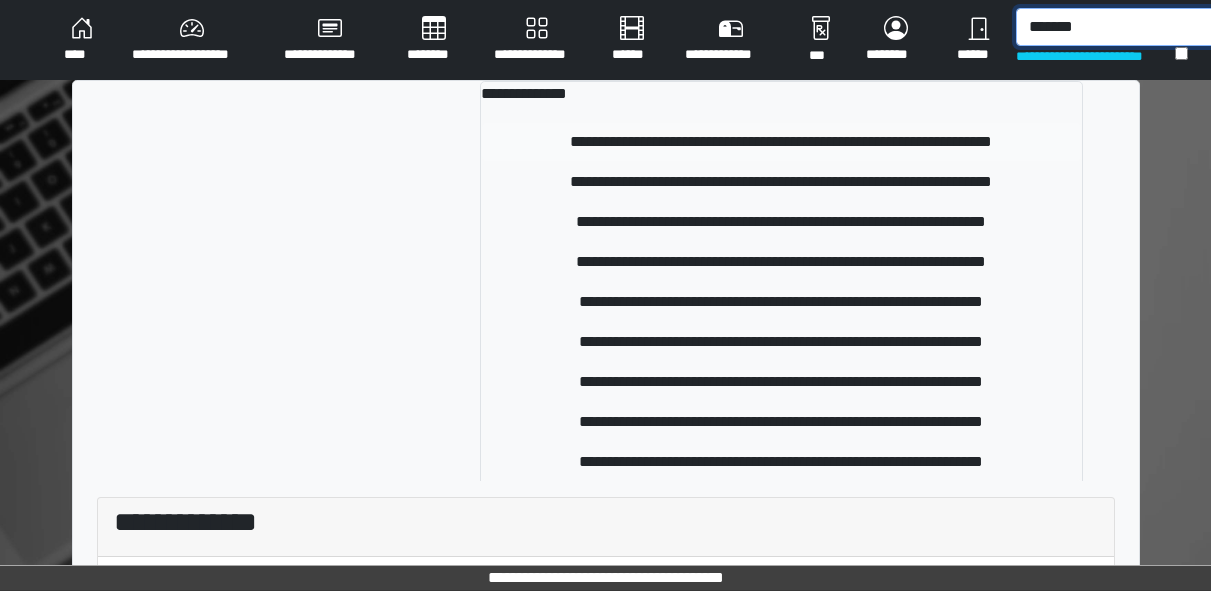type on "*******" 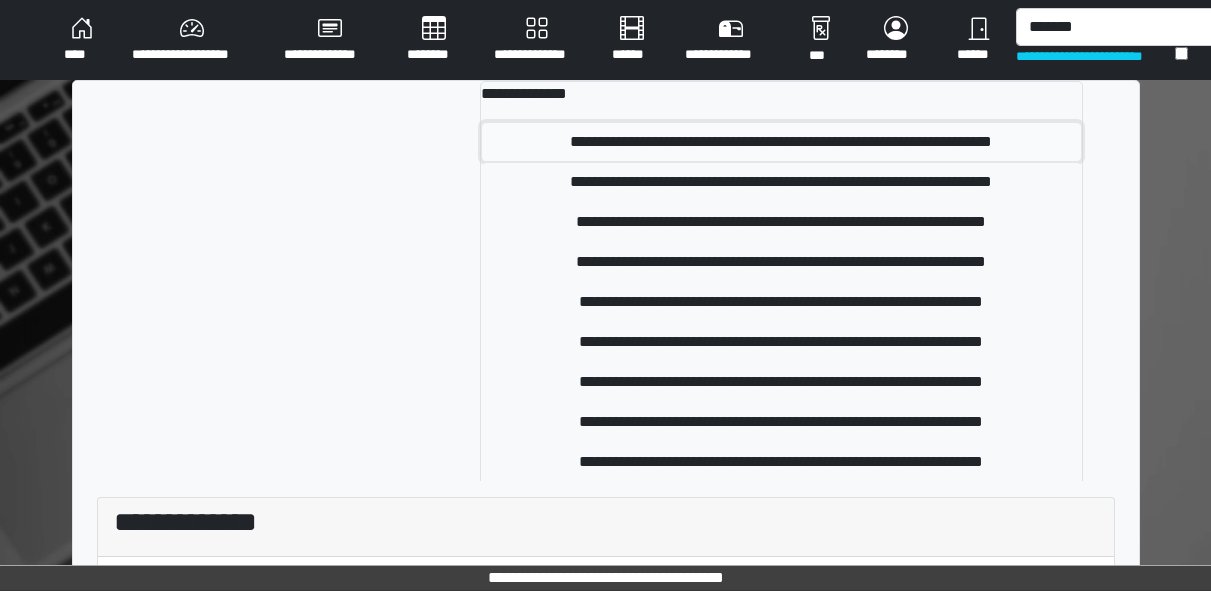 click on "**********" at bounding box center (781, 142) 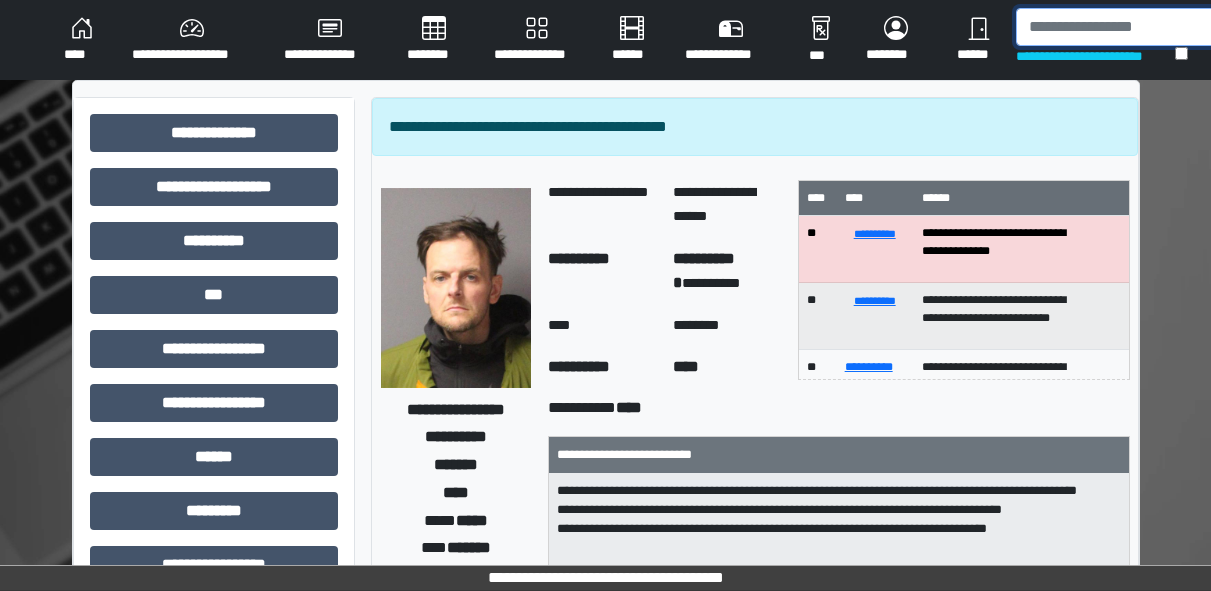 click at bounding box center (1119, 27) 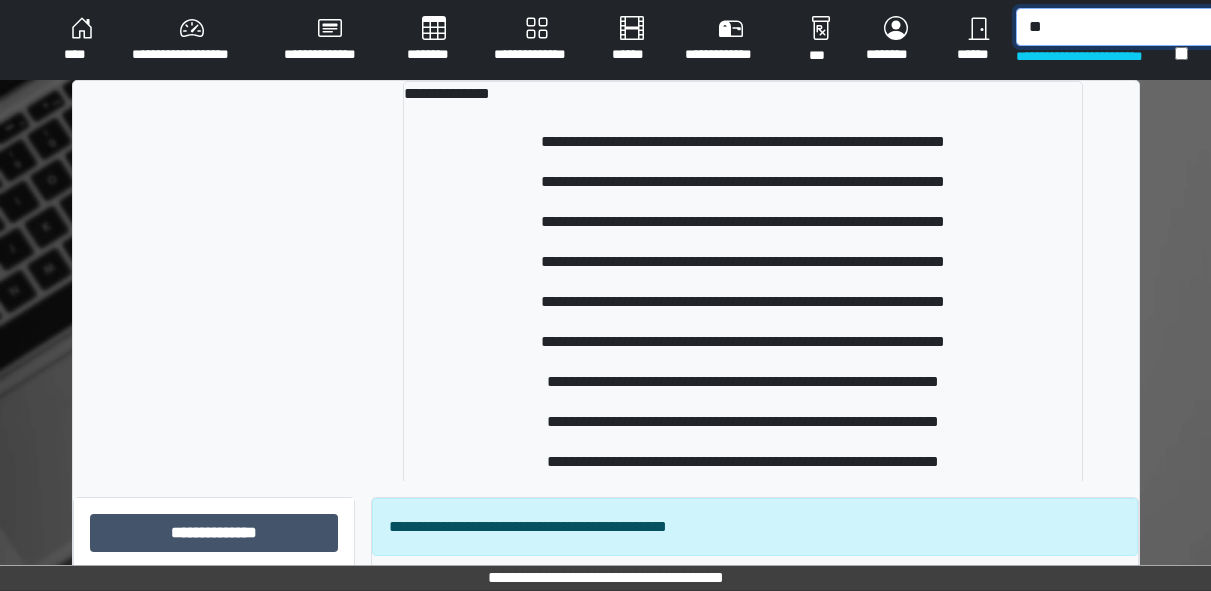 type on "*" 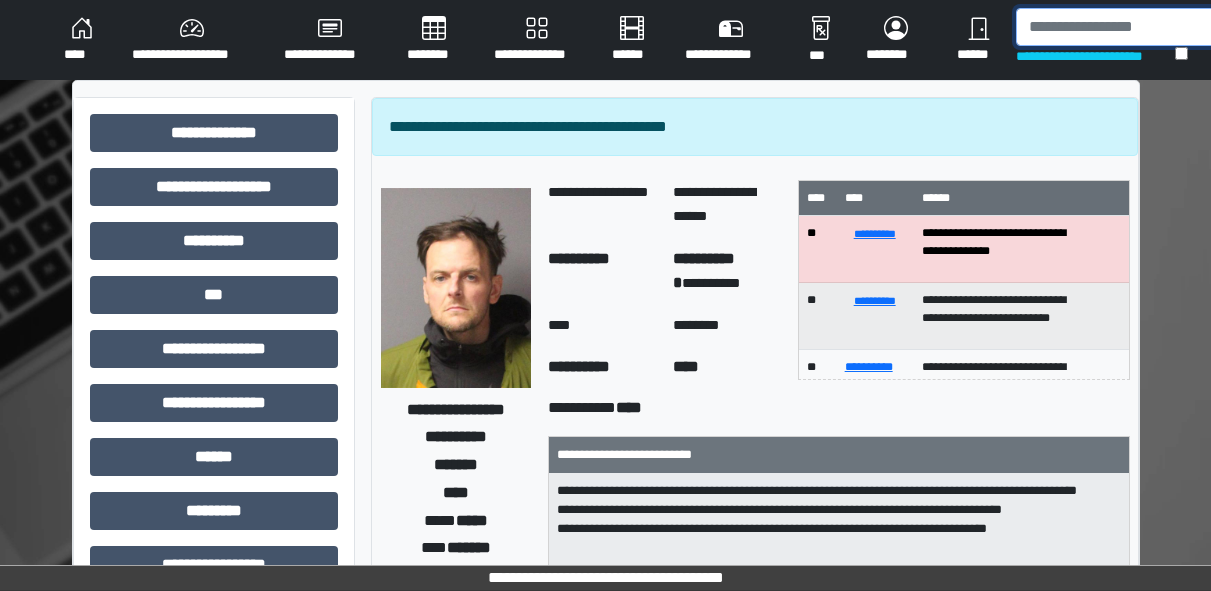 type on "*" 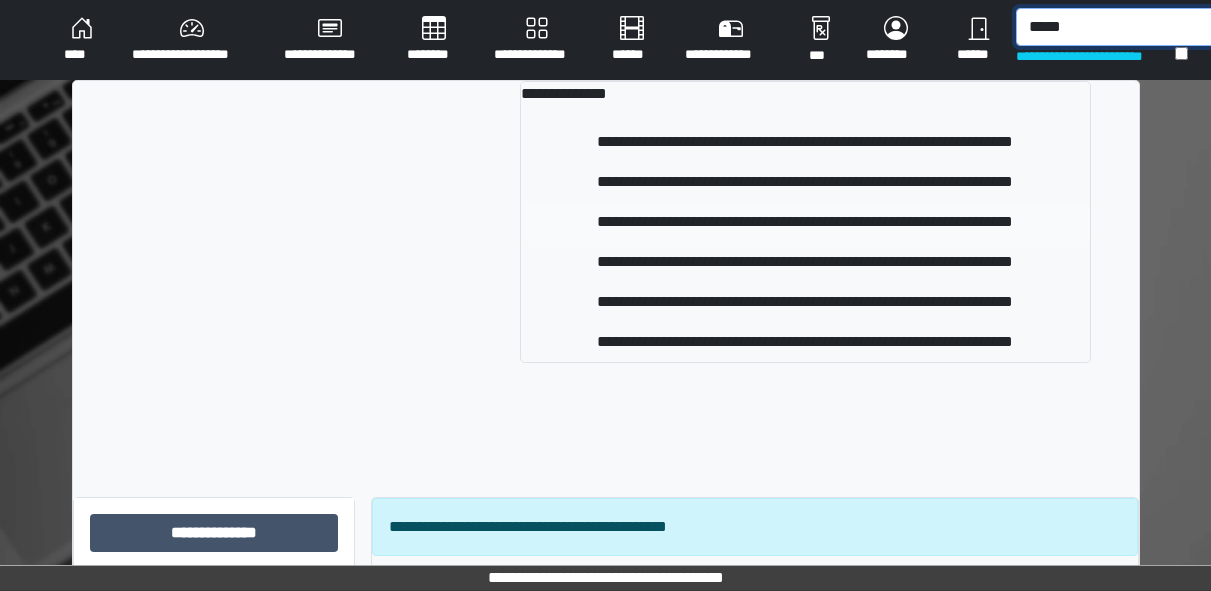 type on "*****" 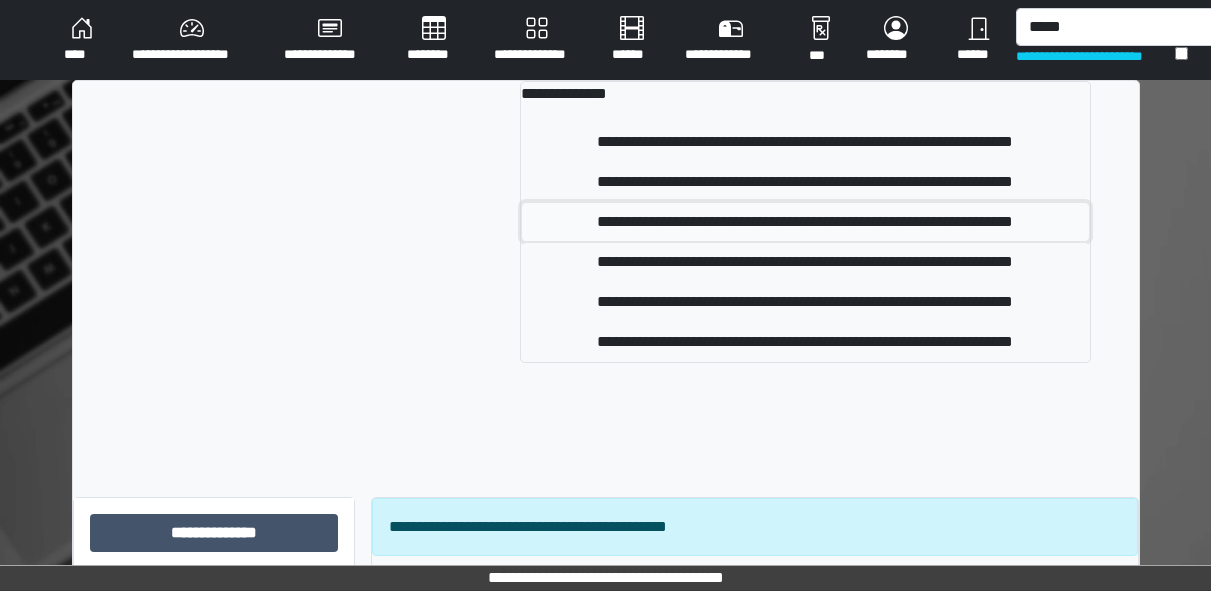 click on "**********" at bounding box center [805, 222] 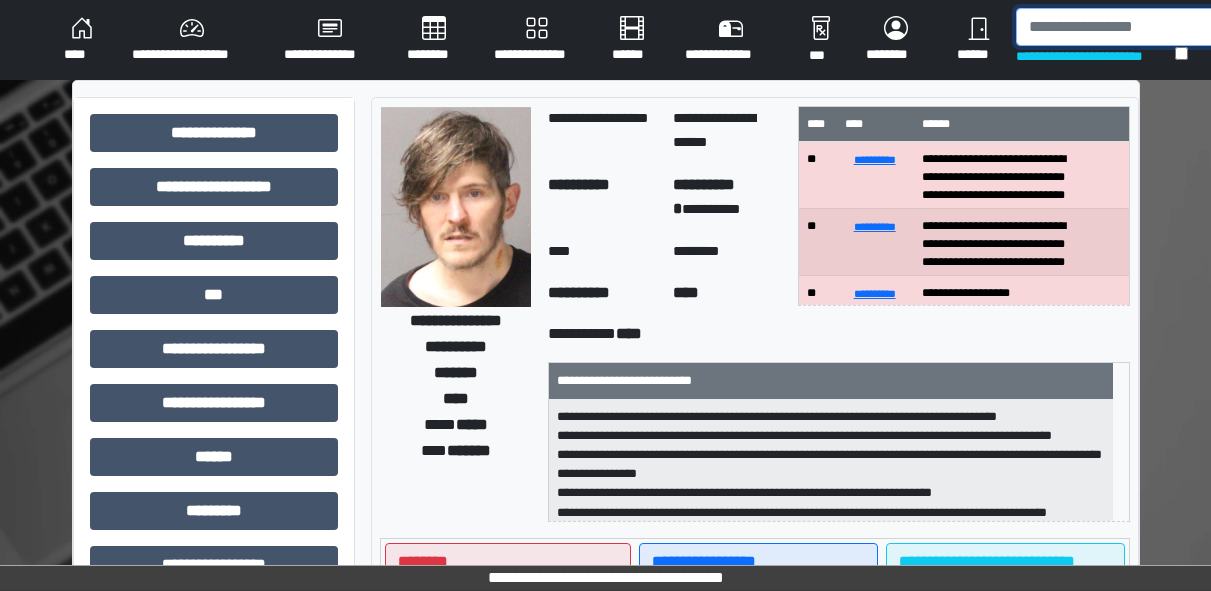 click at bounding box center (1119, 27) 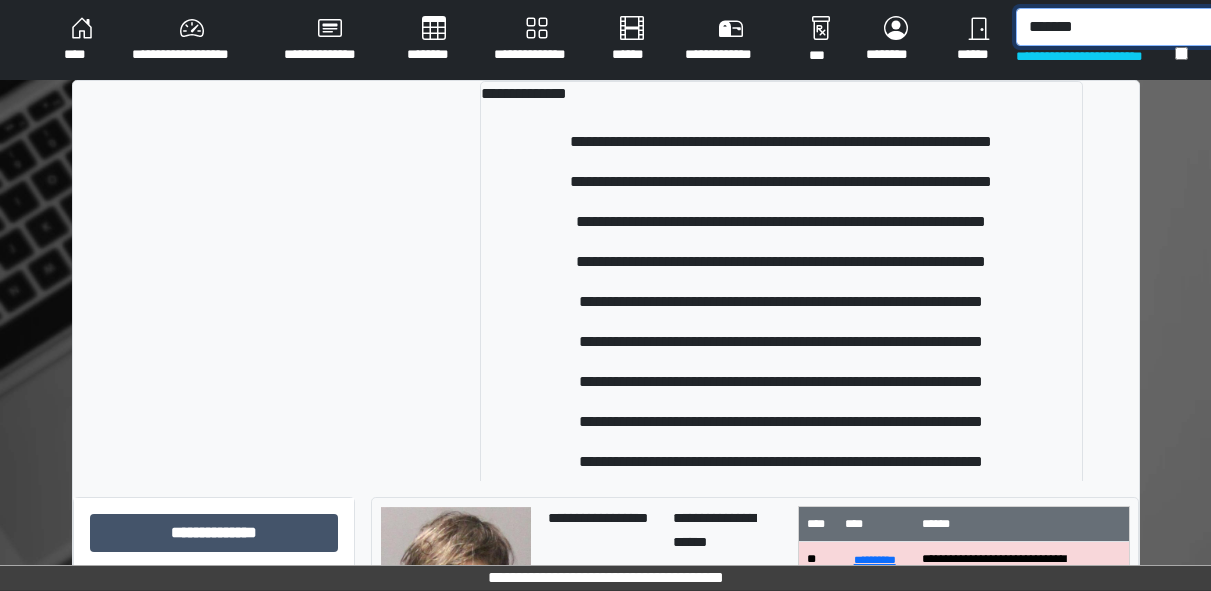 type on "*******" 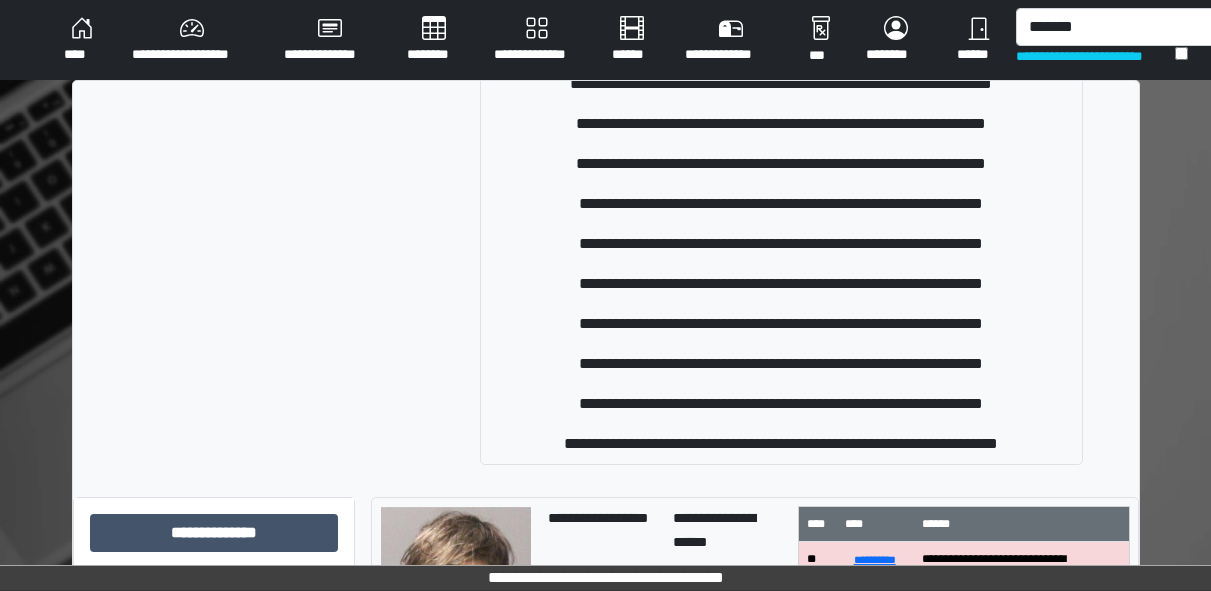 click at bounding box center (296, 224) 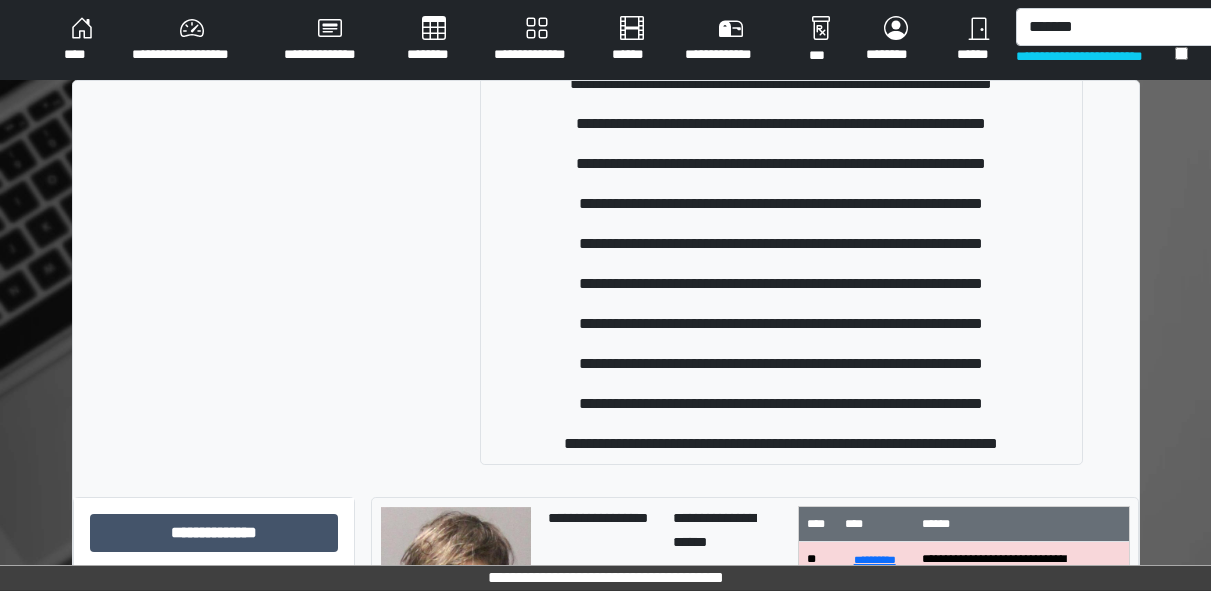 click on "****" at bounding box center (82, 40) 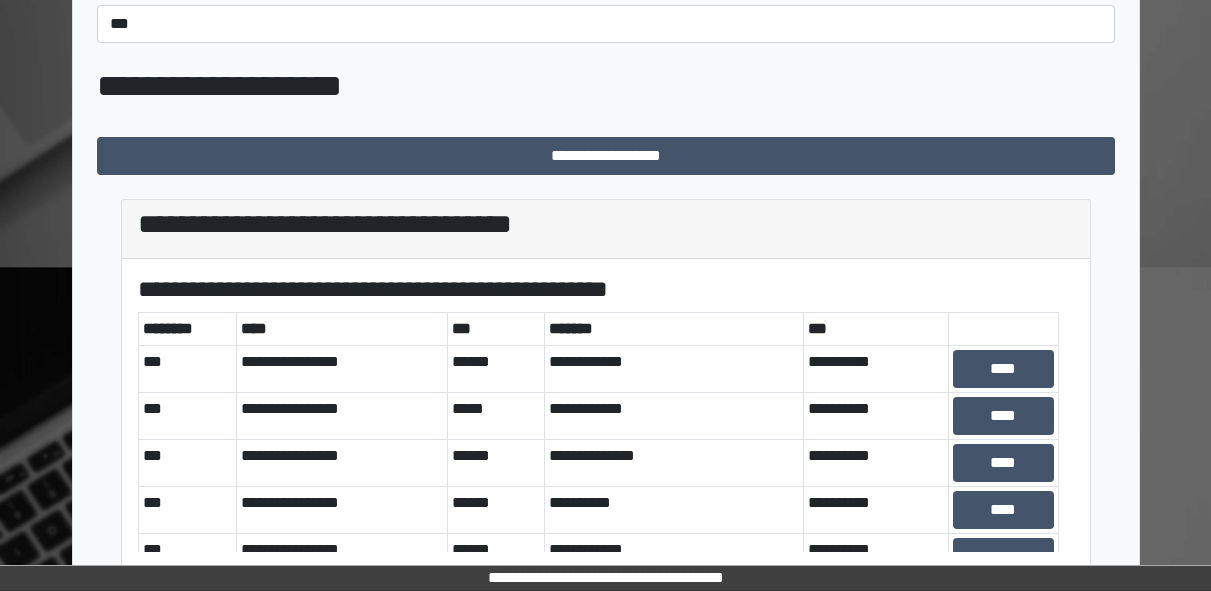 scroll, scrollTop: 423, scrollLeft: 0, axis: vertical 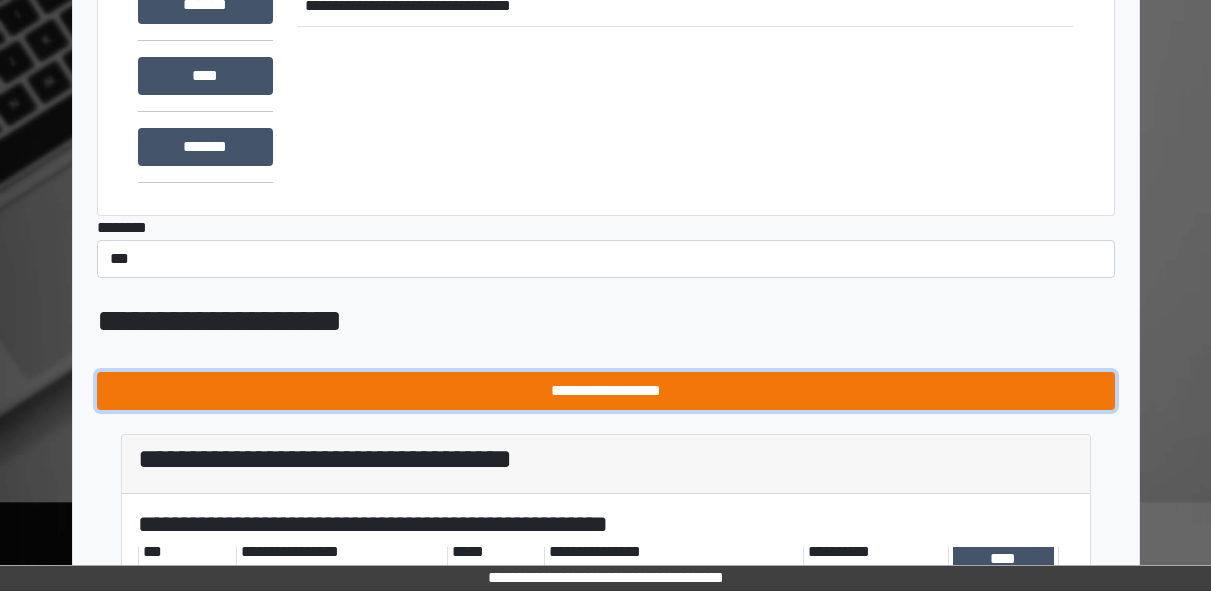 click on "**********" at bounding box center (606, 391) 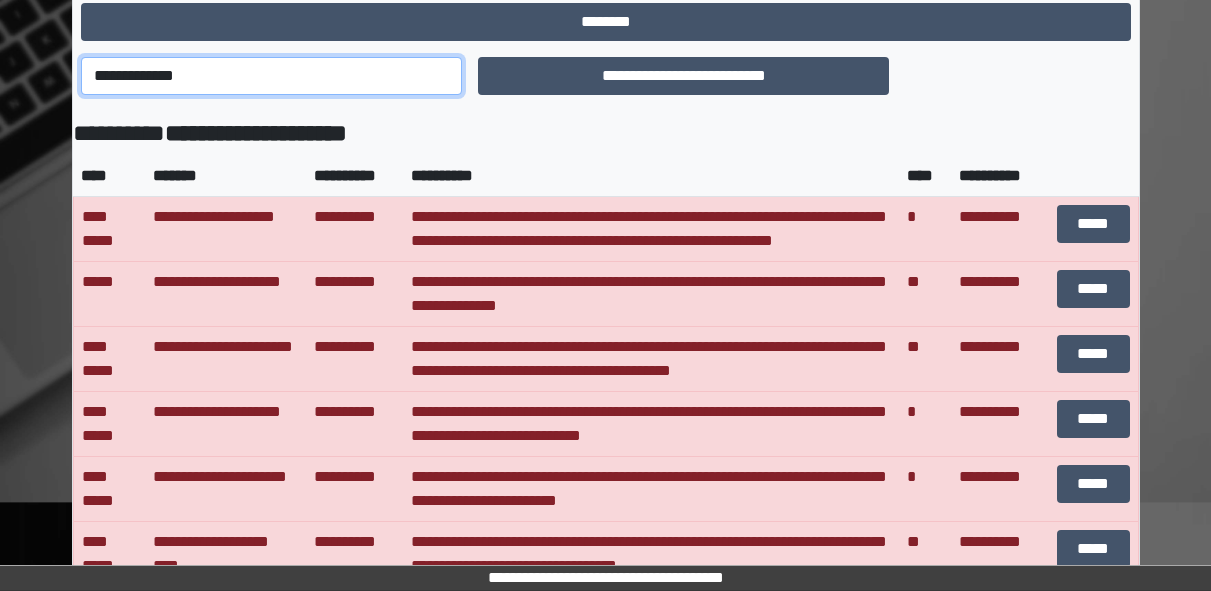 click on "**********" at bounding box center (272, 76) 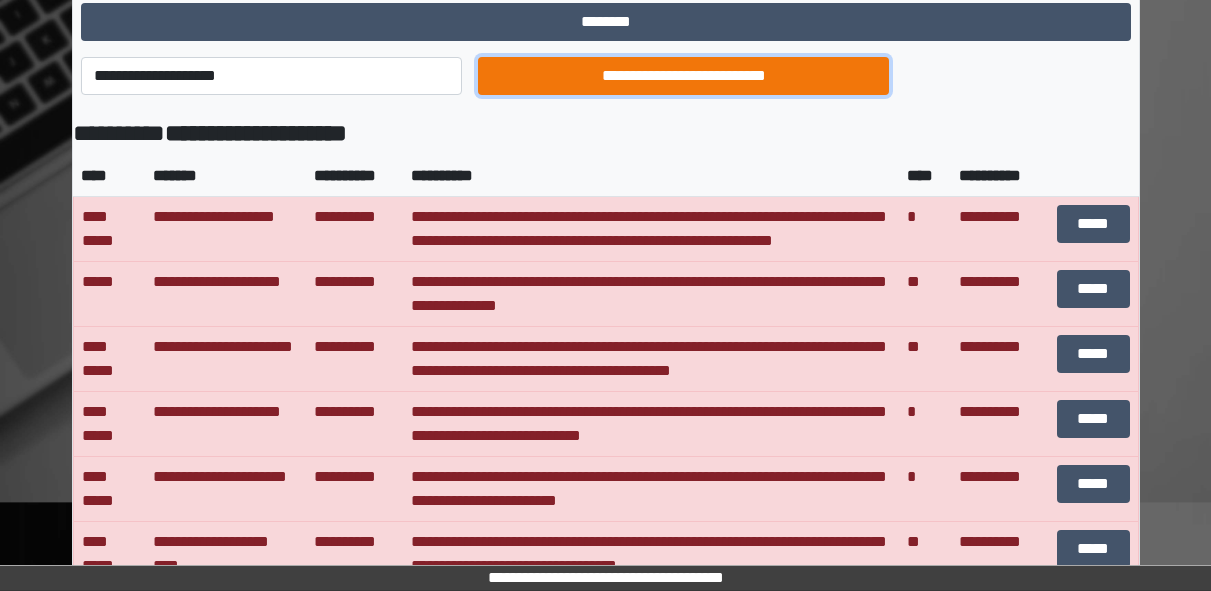 click on "**********" at bounding box center (683, 76) 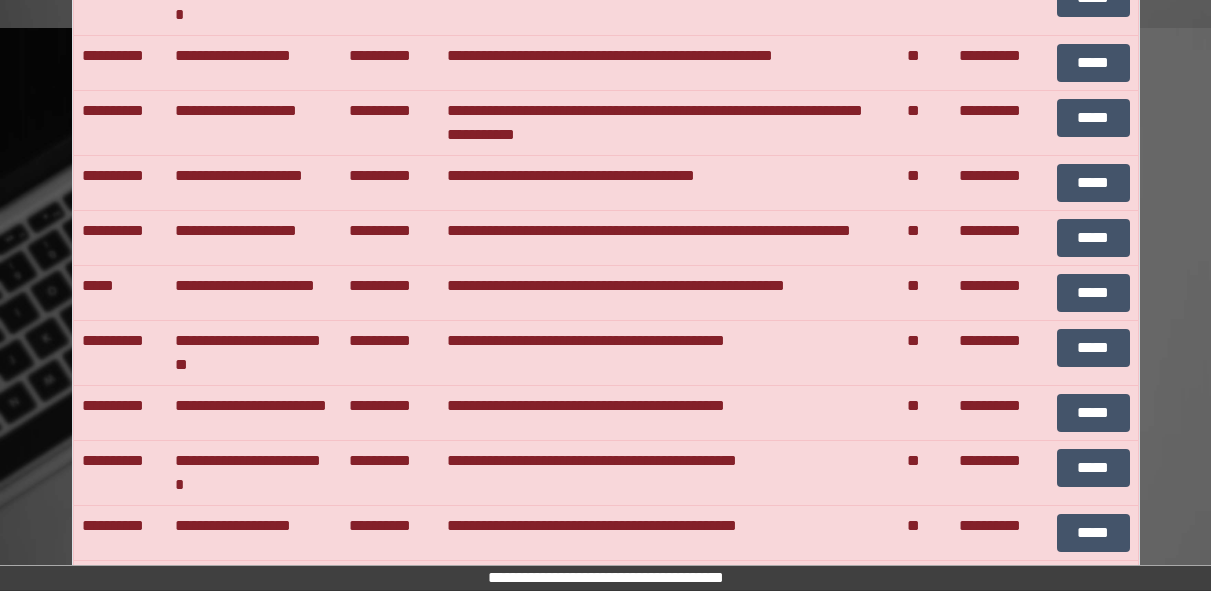 scroll, scrollTop: 5297, scrollLeft: 0, axis: vertical 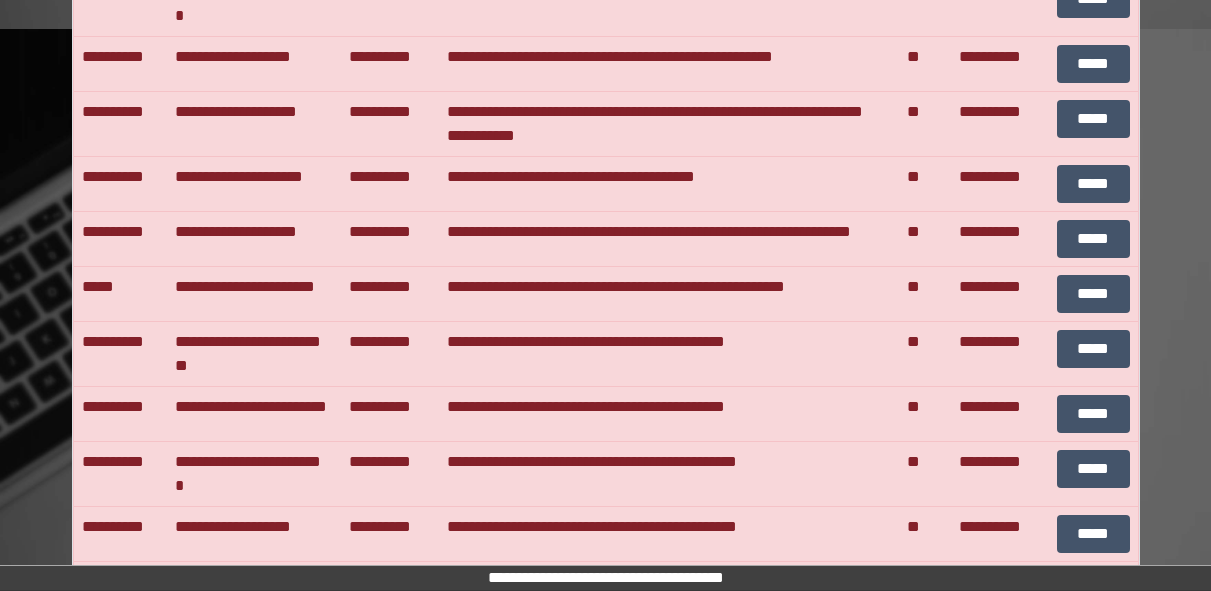 click on "**********" at bounding box center (669, -462) 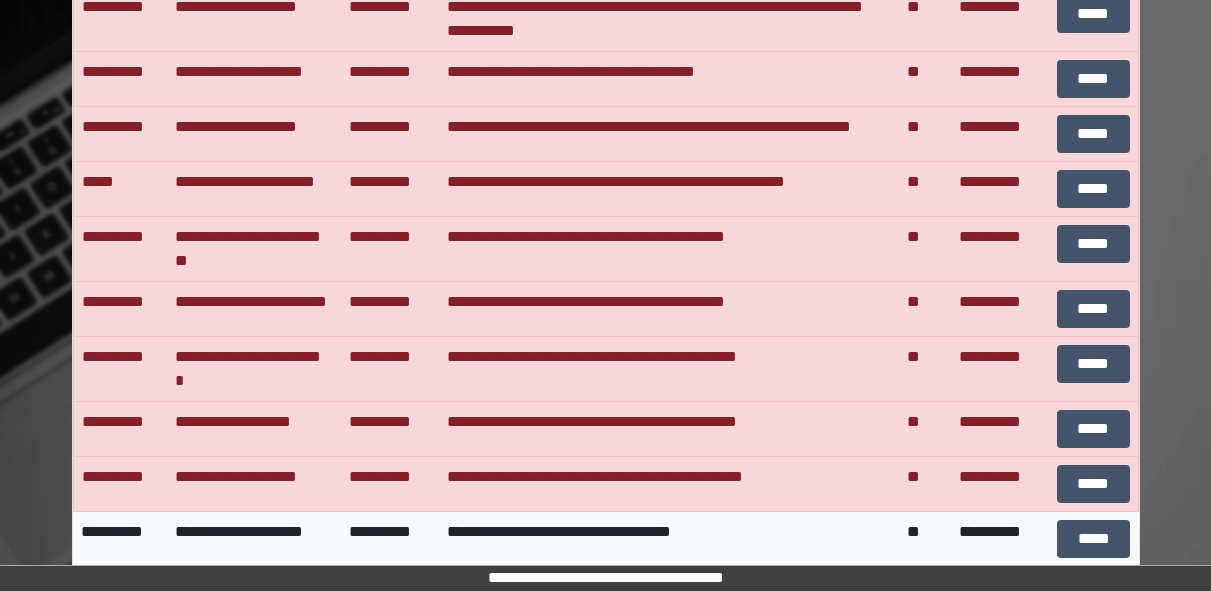 scroll, scrollTop: 5403, scrollLeft: 0, axis: vertical 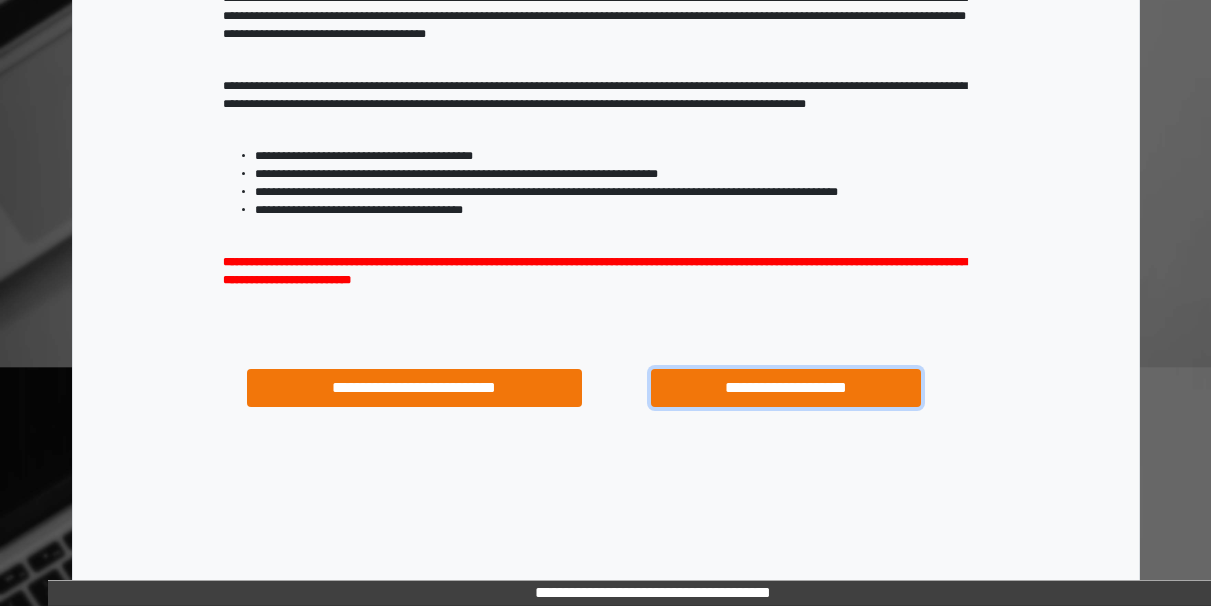 click on "**********" at bounding box center (785, 388) 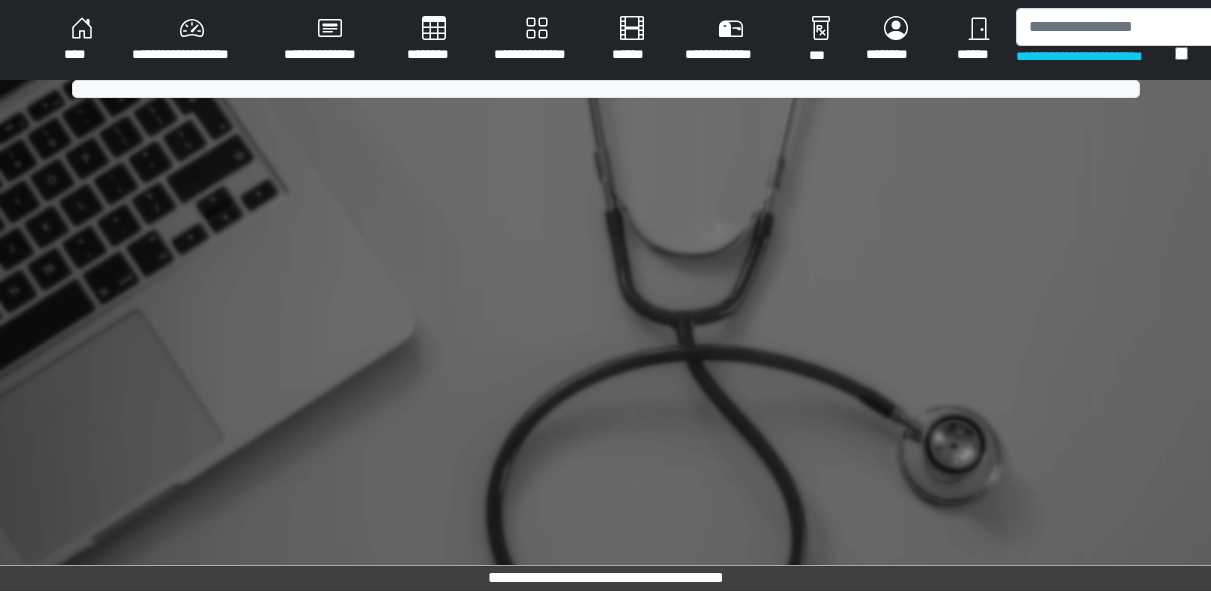 scroll, scrollTop: 0, scrollLeft: 0, axis: both 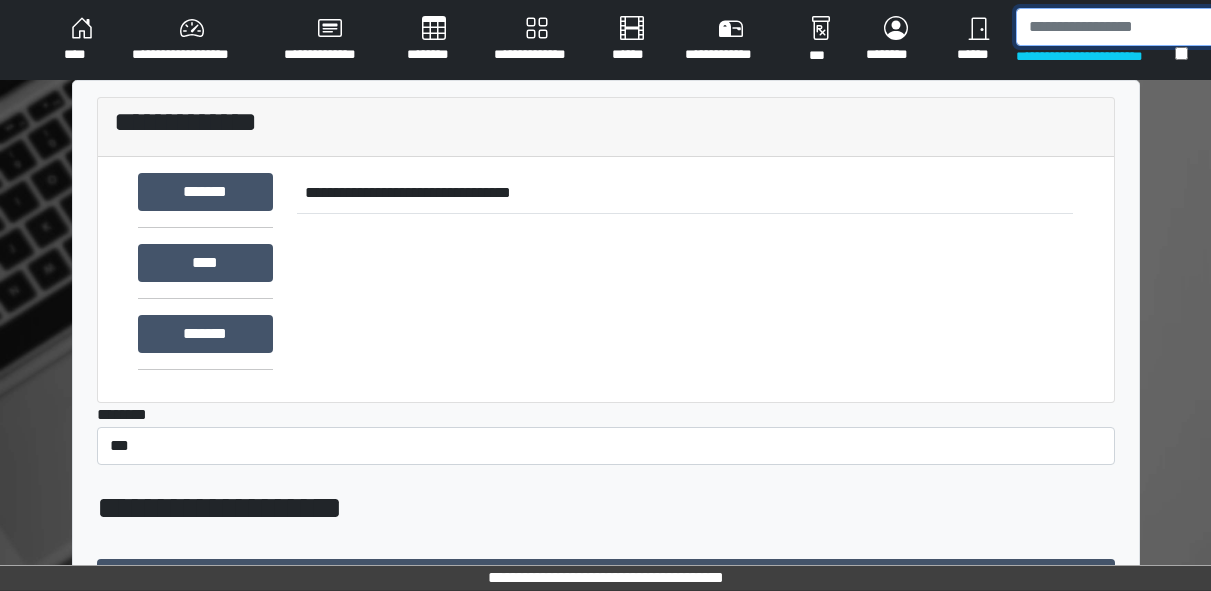 click at bounding box center (1119, 27) 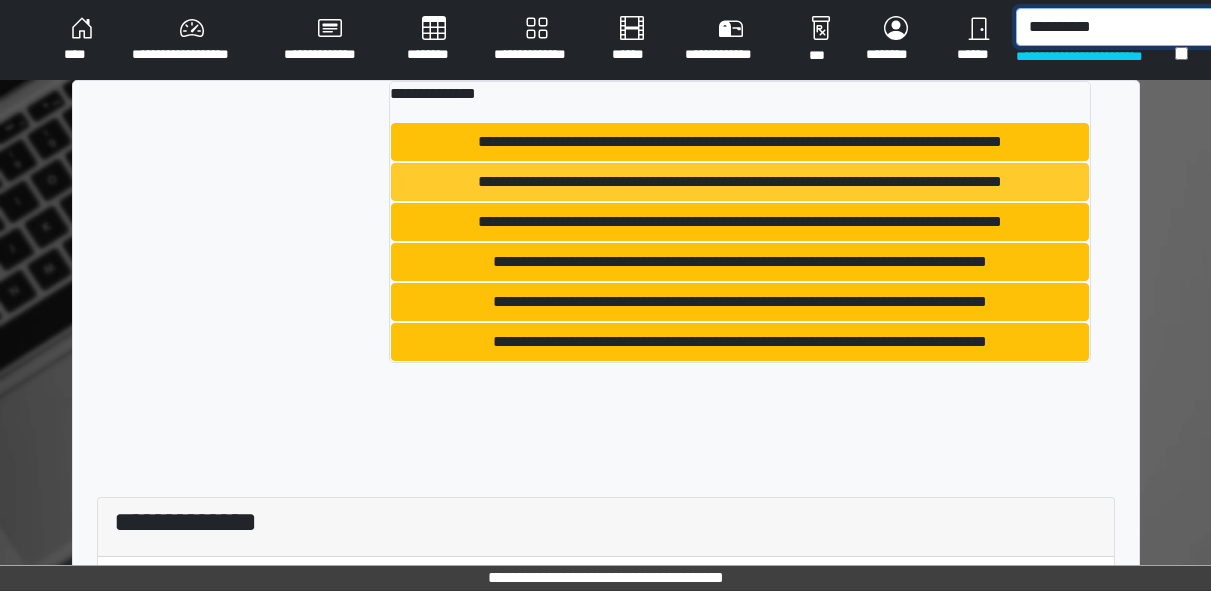 type on "**********" 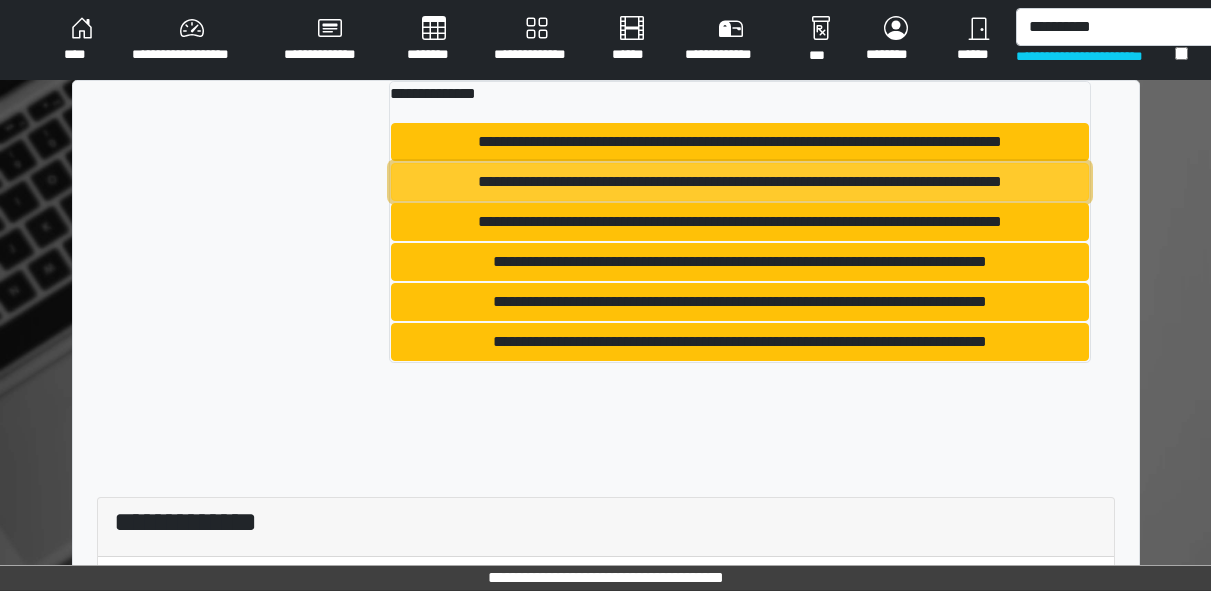 click on "**********" at bounding box center [739, 182] 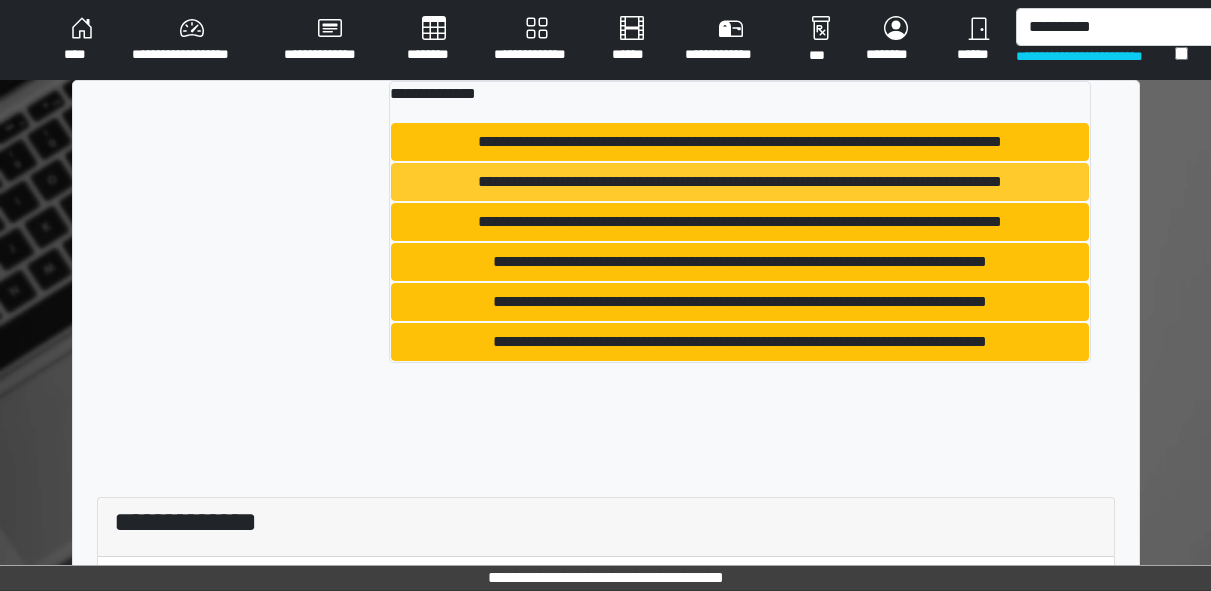 type 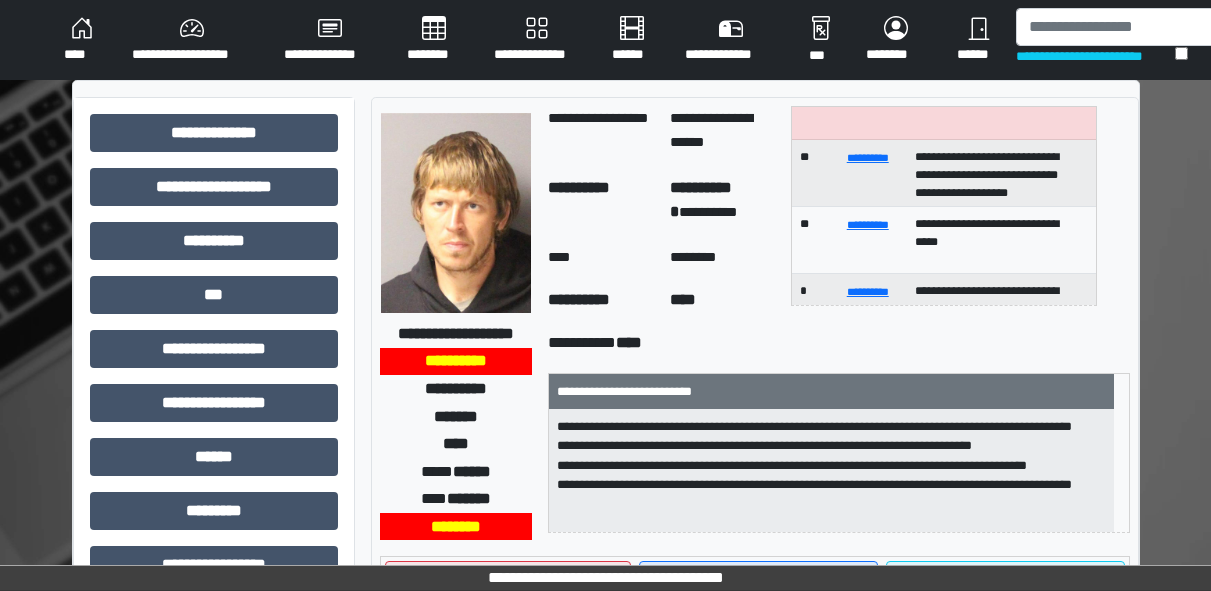 scroll, scrollTop: 209, scrollLeft: 0, axis: vertical 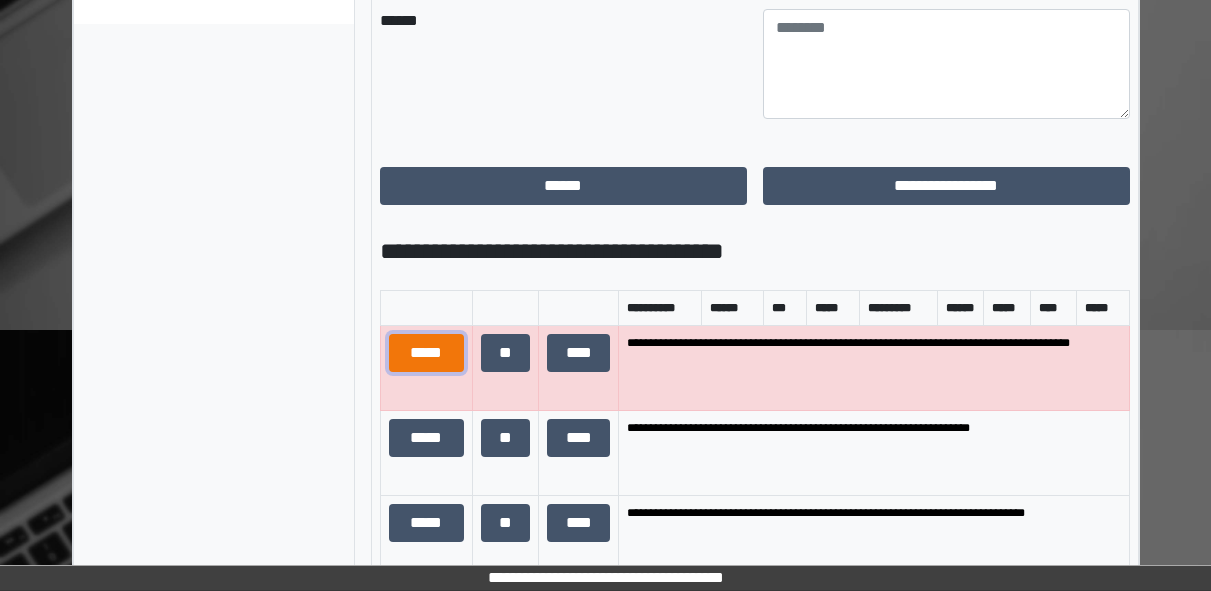 click on "*****" at bounding box center [426, 353] 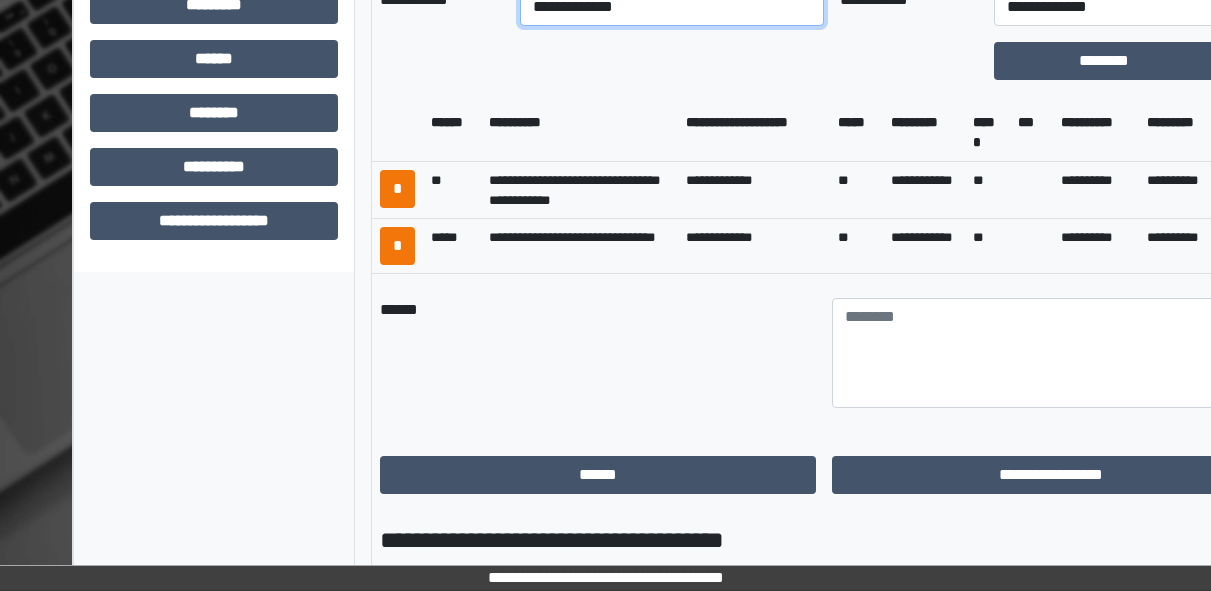 click on "**********" at bounding box center [672, 7] 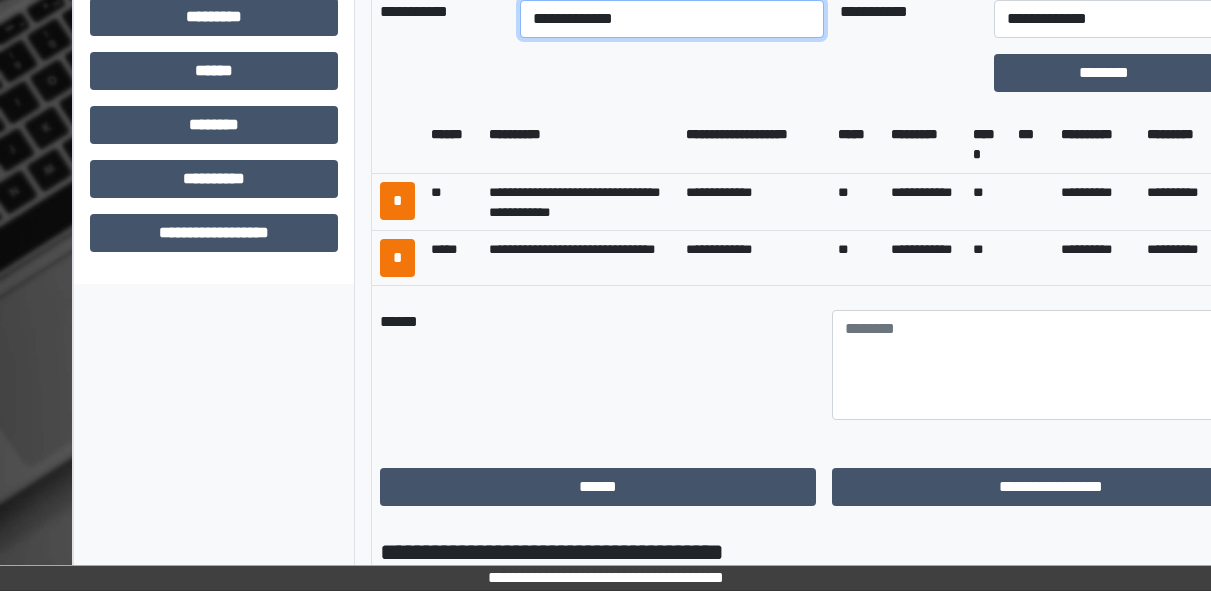 select on "****" 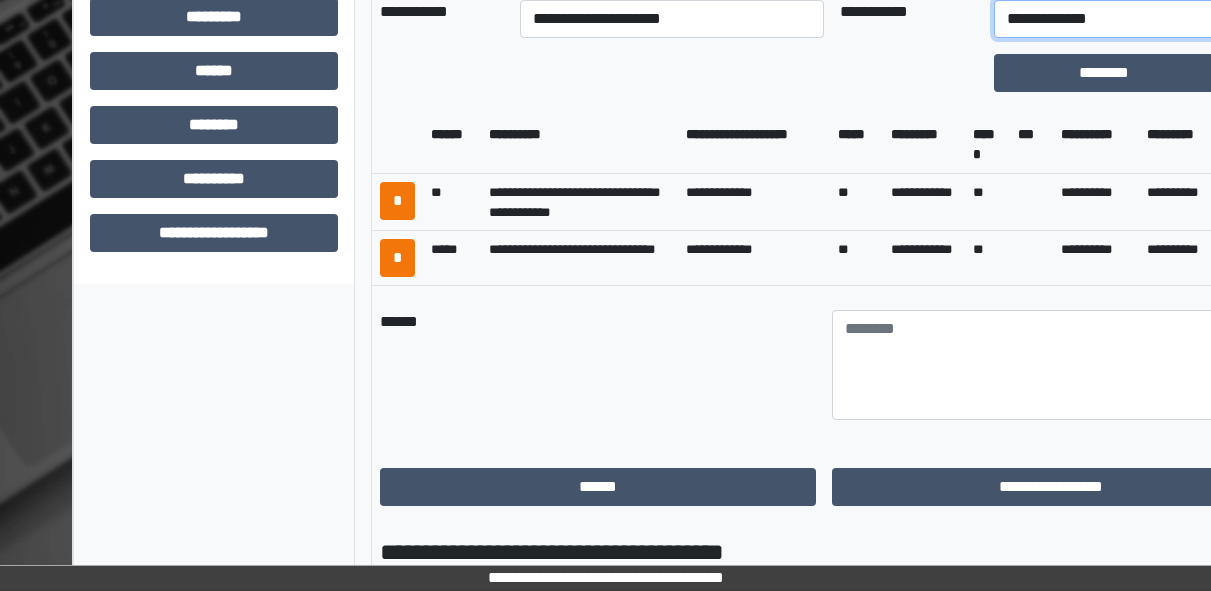 click on "**********" at bounding box center (1132, 19) 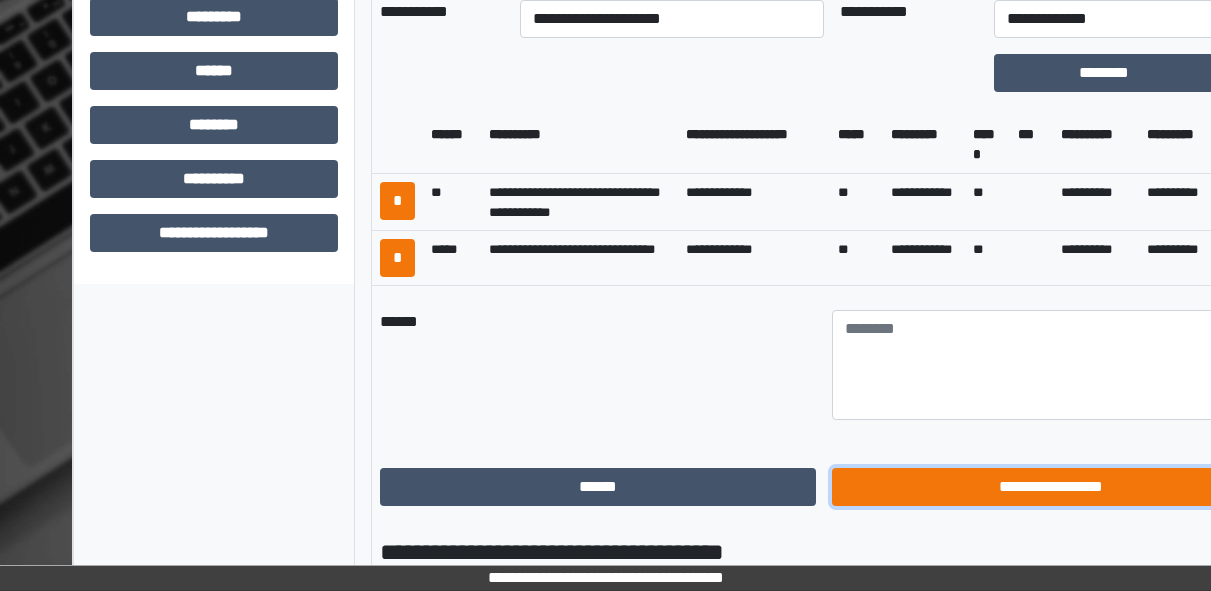 click on "**********" at bounding box center [1050, 487] 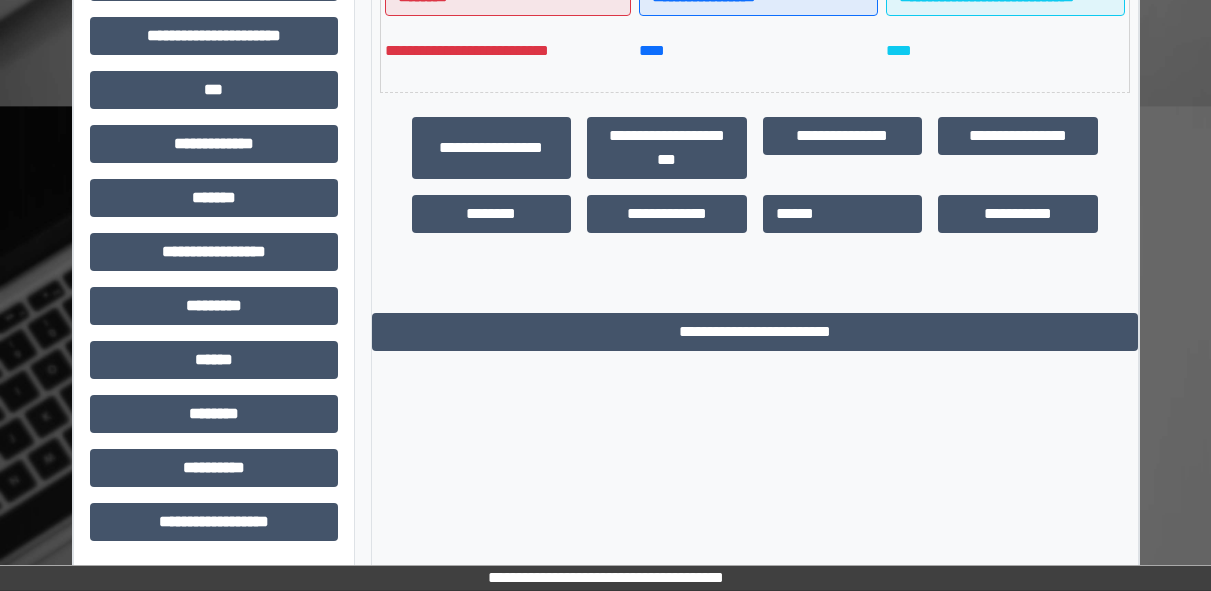 scroll, scrollTop: 583, scrollLeft: 0, axis: vertical 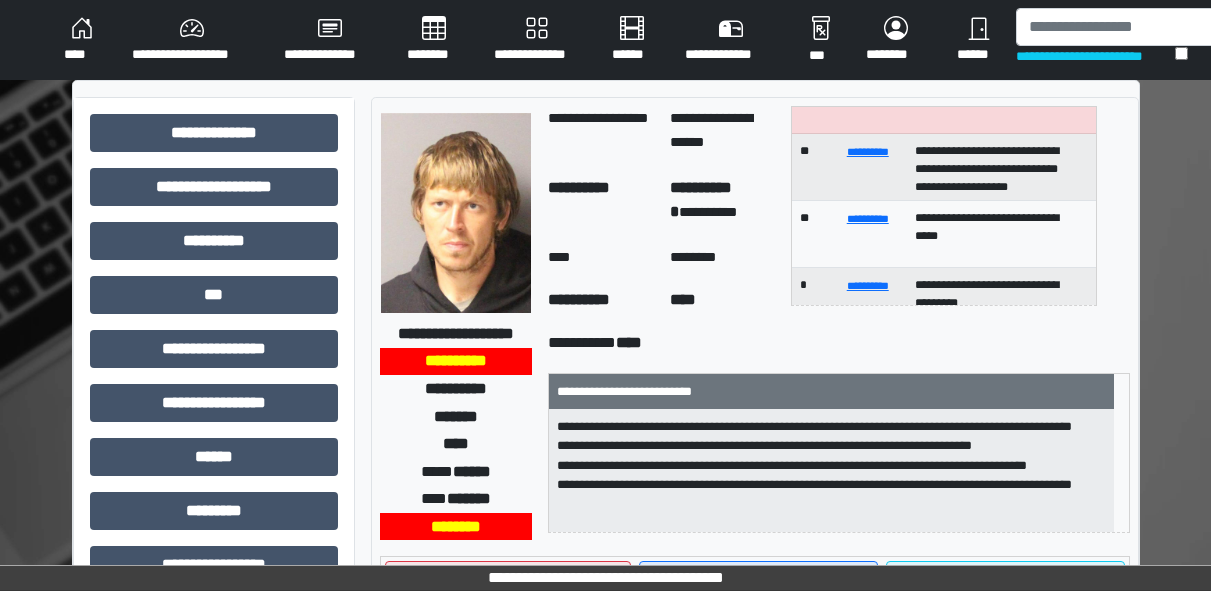click on "****" at bounding box center [82, 40] 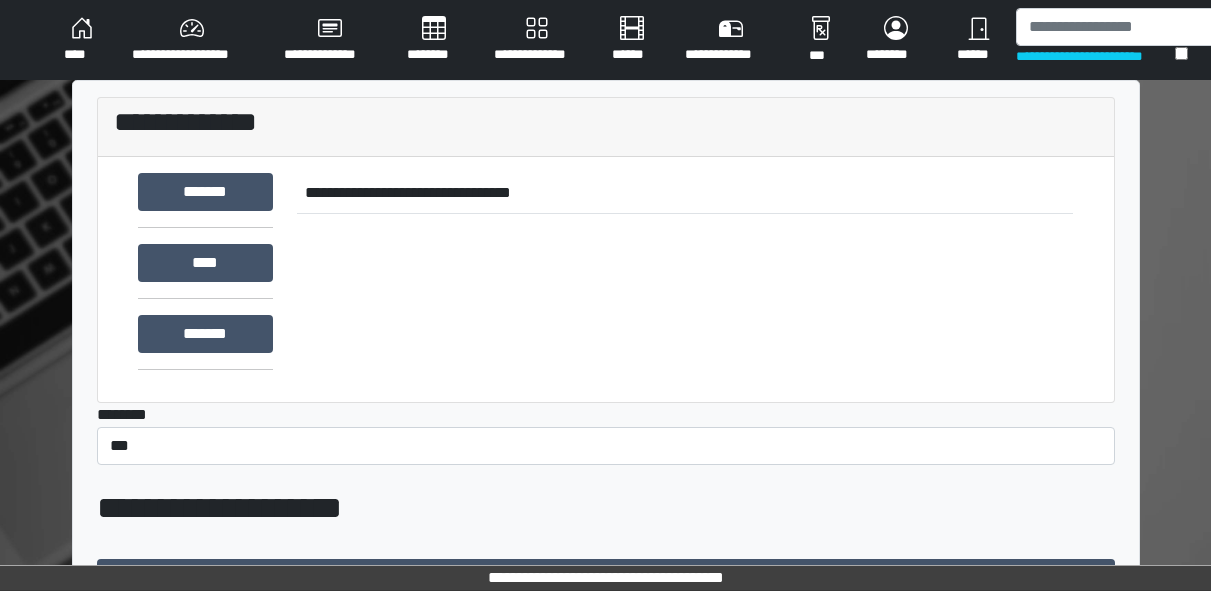 scroll, scrollTop: 810, scrollLeft: 0, axis: vertical 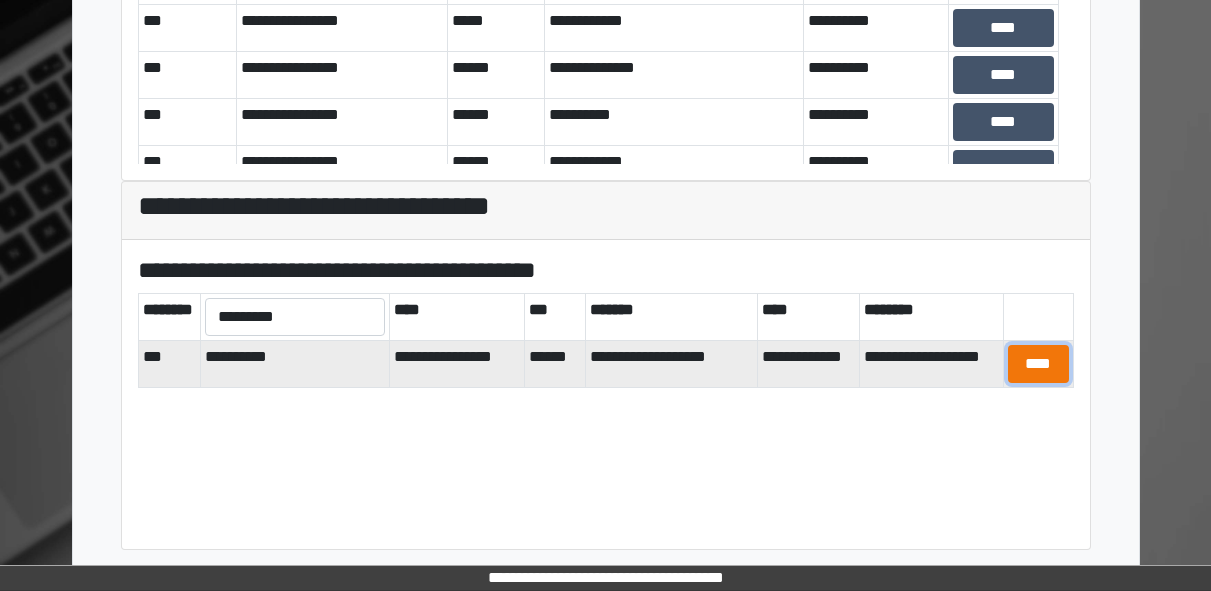 click on "****" at bounding box center [1038, 364] 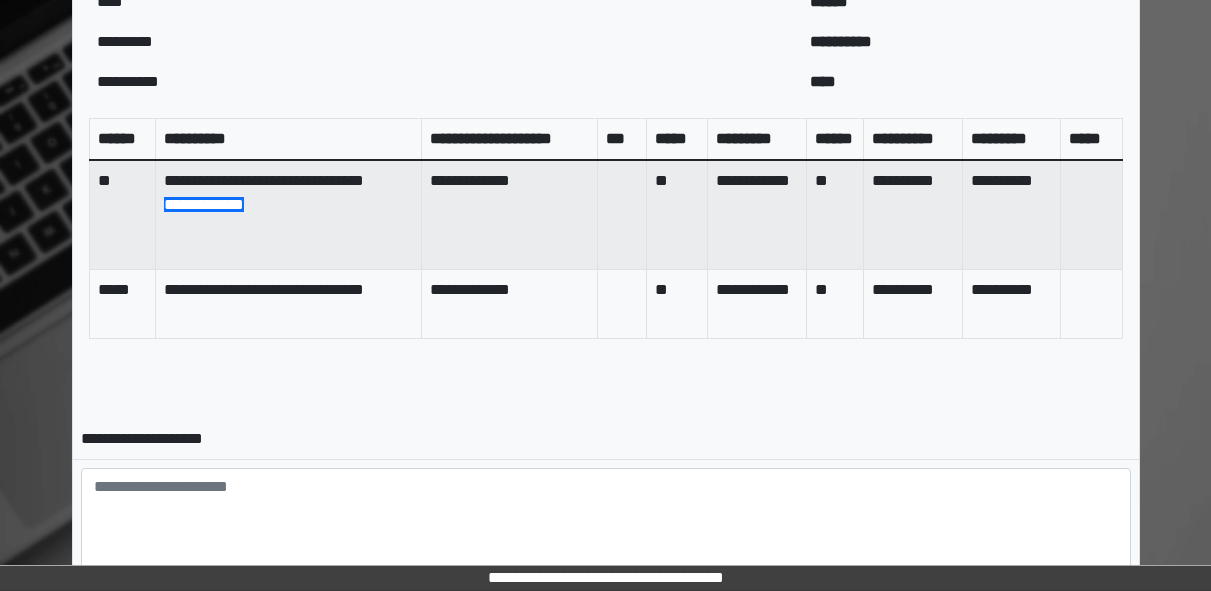 scroll, scrollTop: 959, scrollLeft: 0, axis: vertical 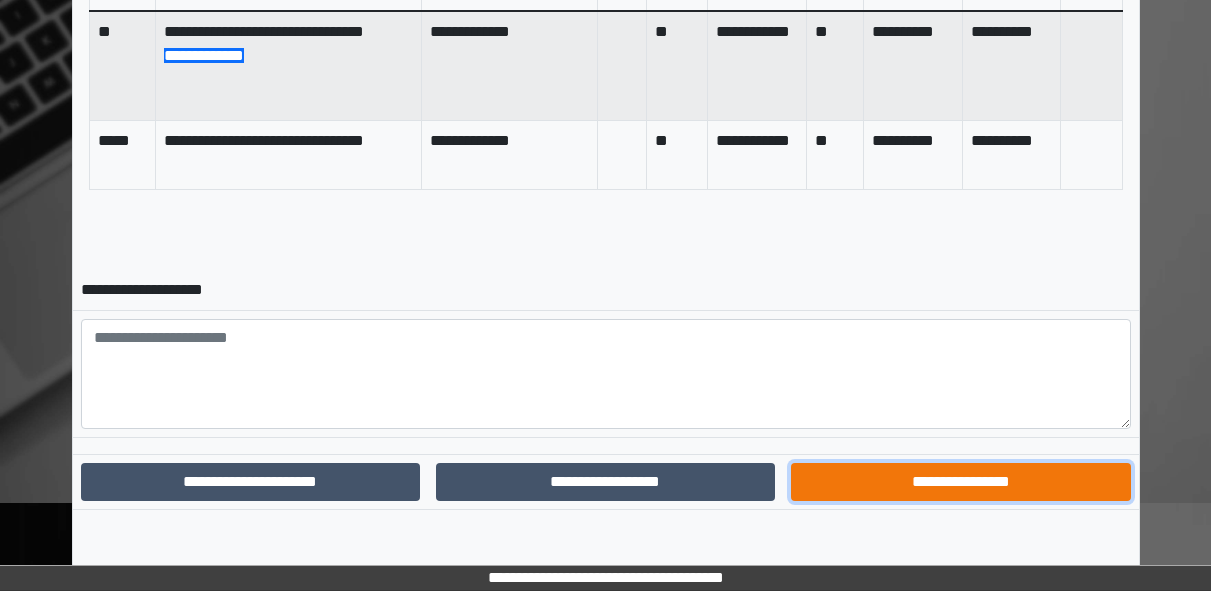 click on "**********" at bounding box center (960, 482) 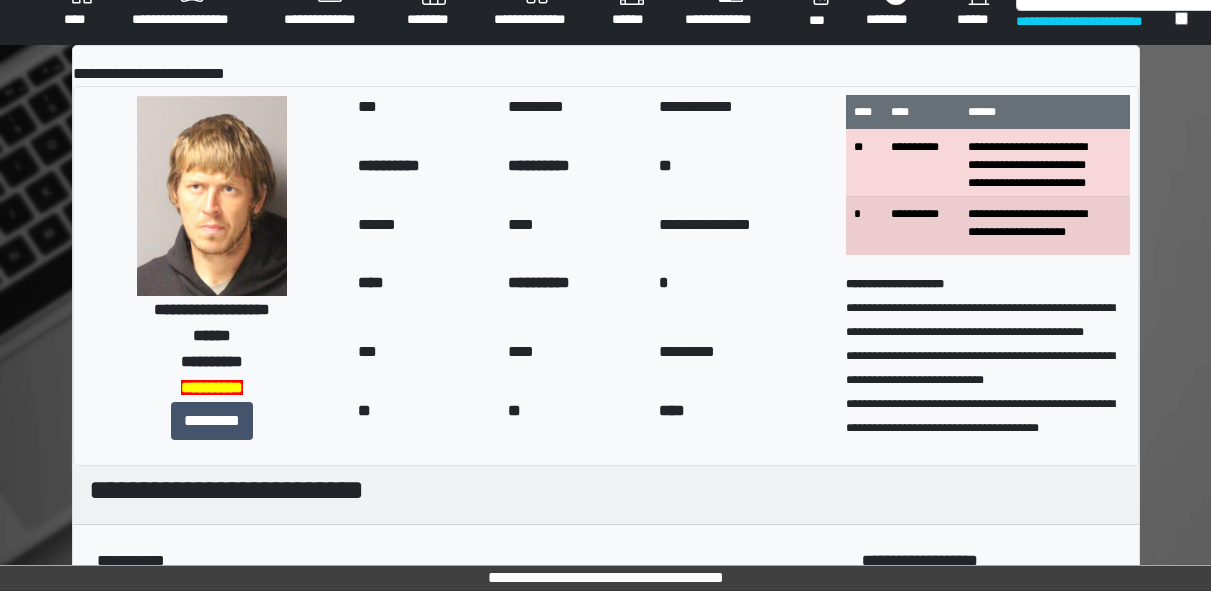 scroll, scrollTop: 0, scrollLeft: 0, axis: both 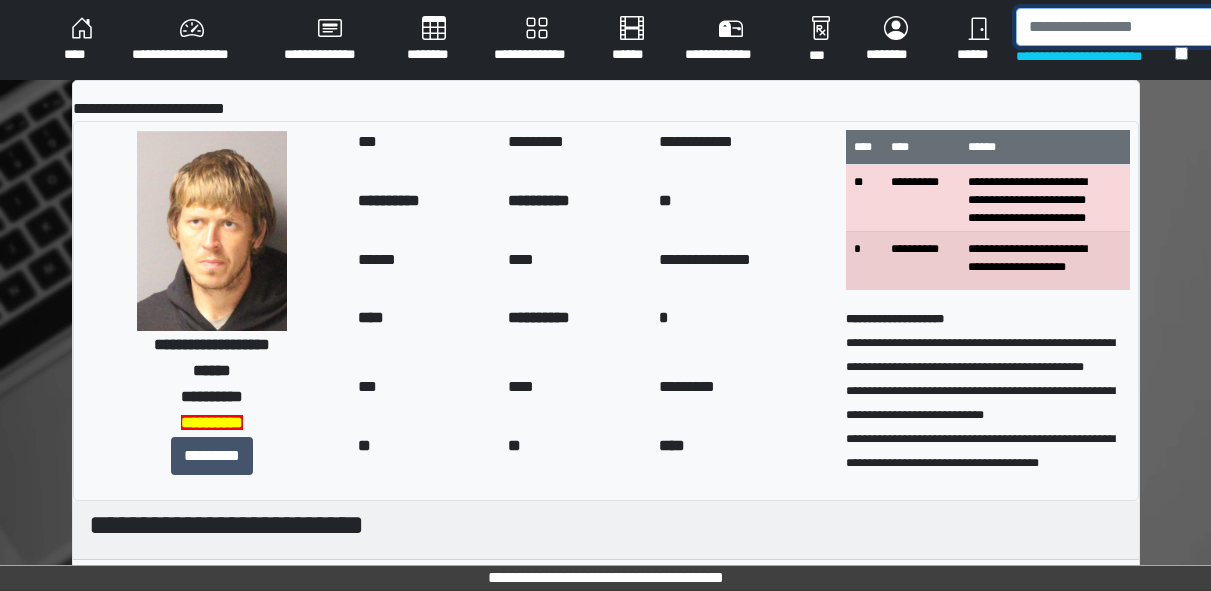 click at bounding box center (1119, 27) 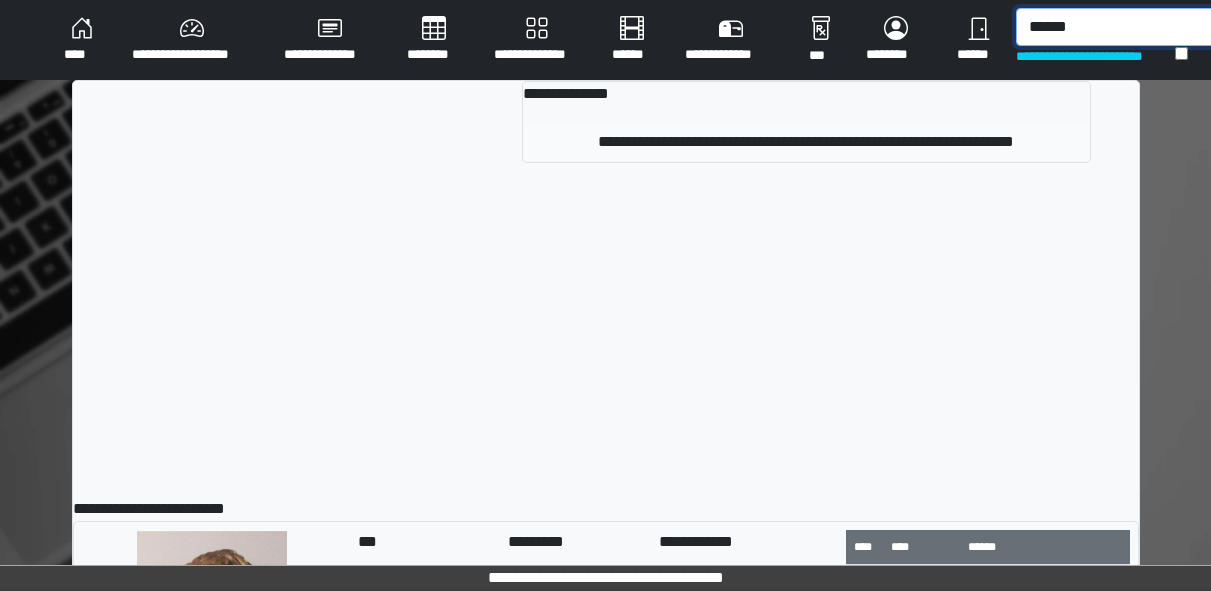type on "******" 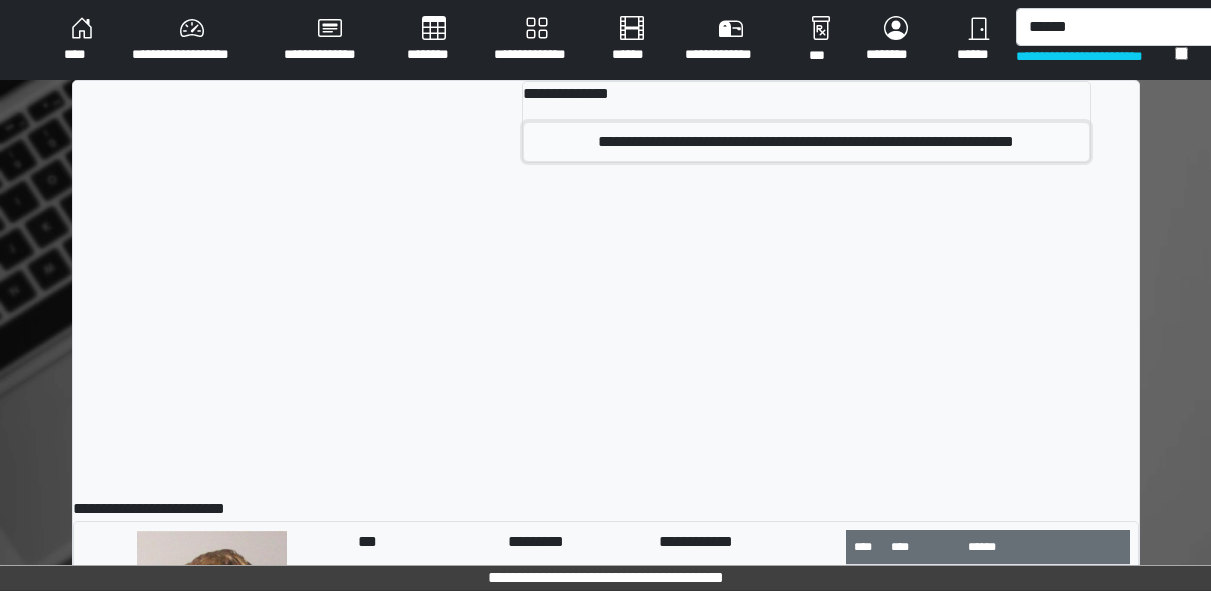 click on "**********" at bounding box center (806, 142) 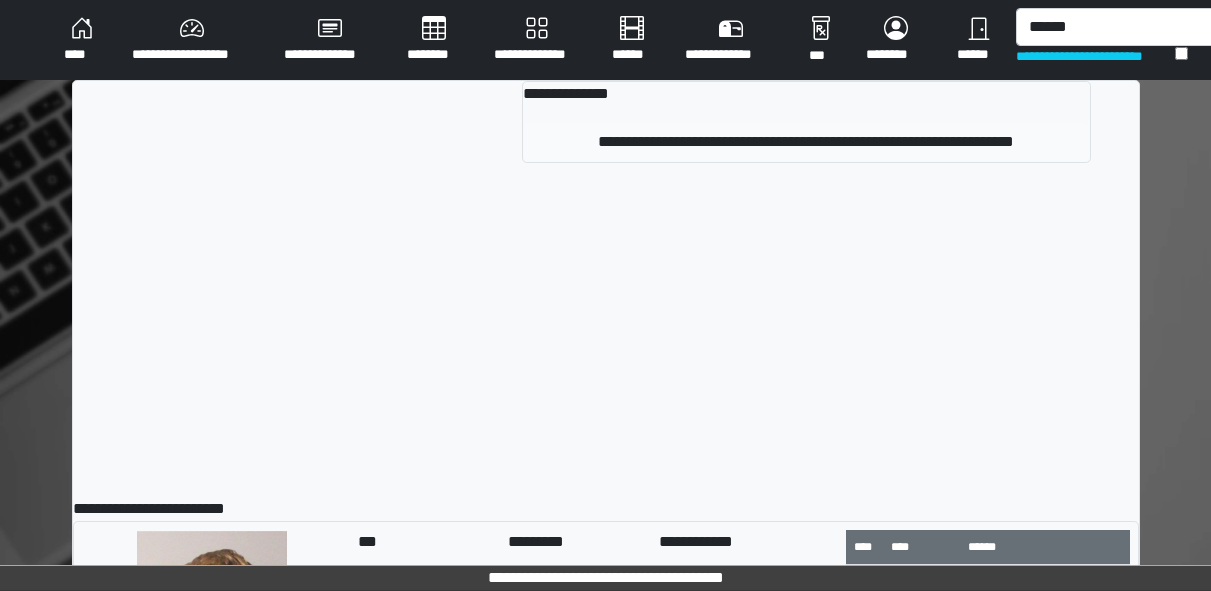 type 